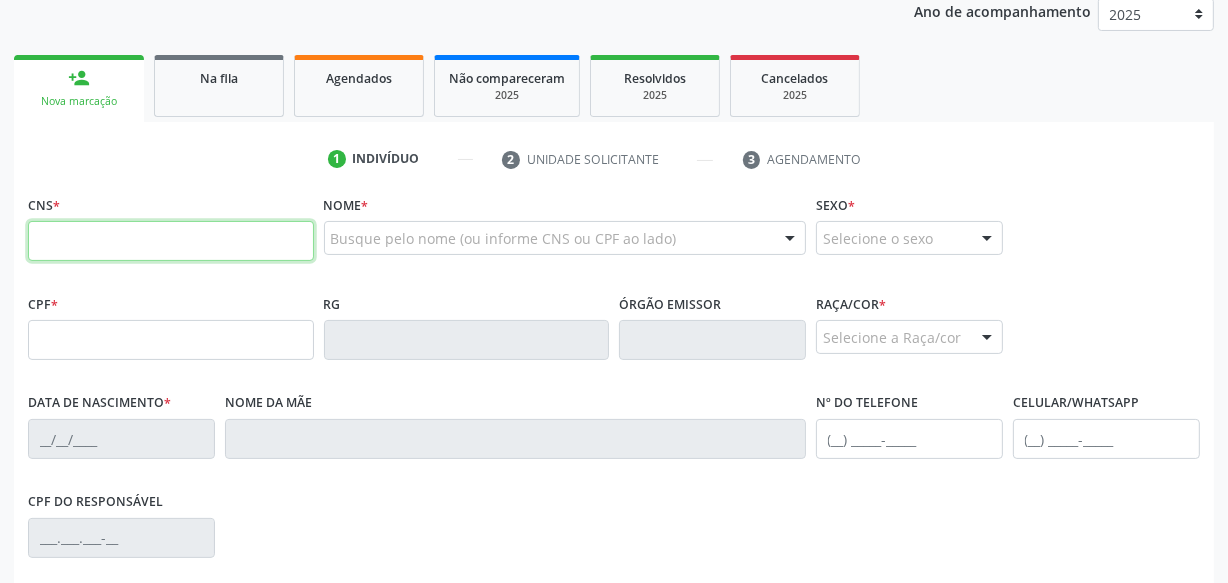 scroll, scrollTop: 272, scrollLeft: 0, axis: vertical 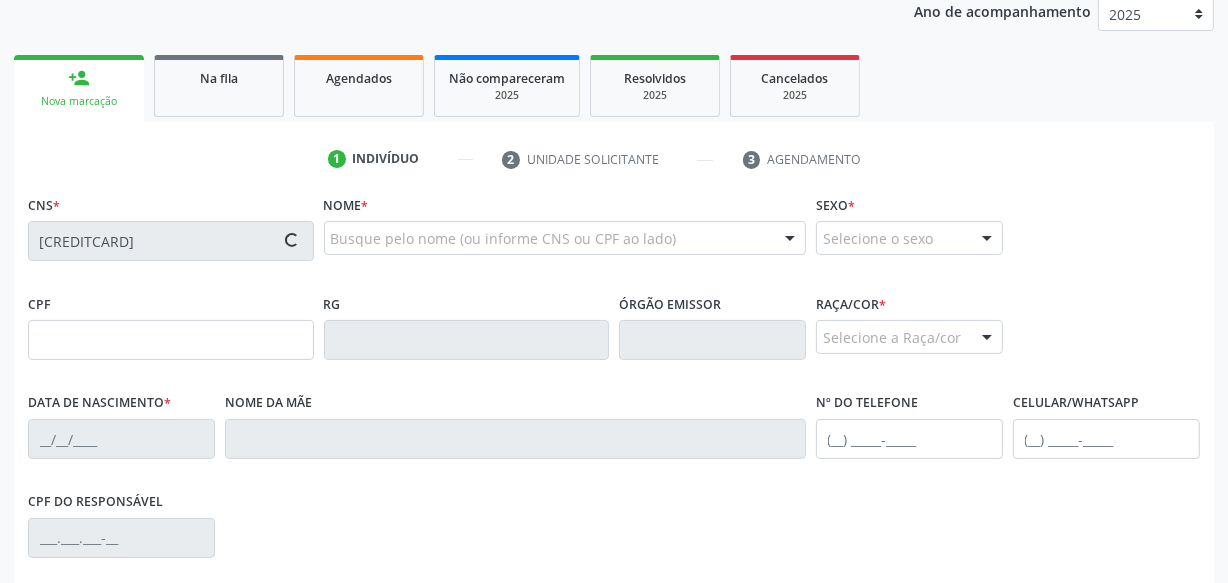 type on "[DATE]" 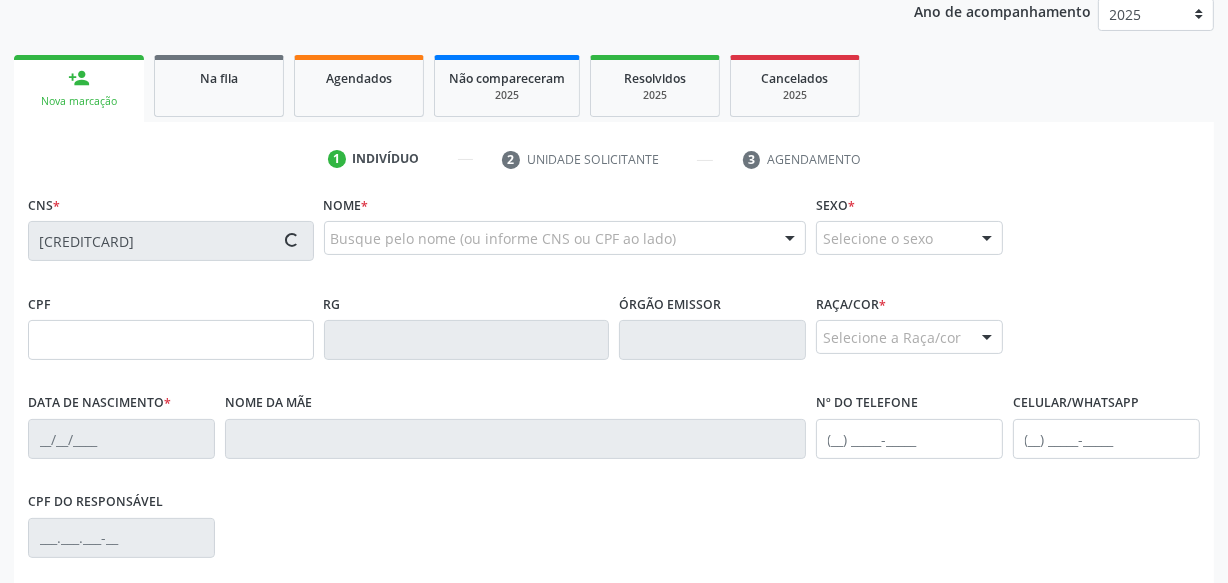 type on "[FIRST] [LAST] [LAST]" 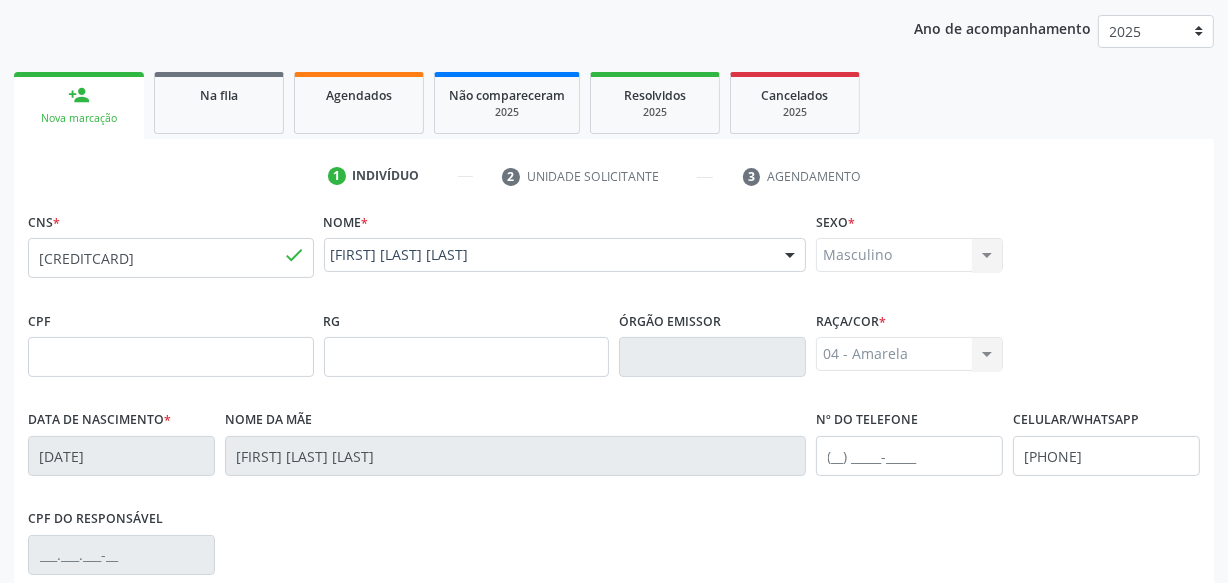 scroll, scrollTop: 528, scrollLeft: 0, axis: vertical 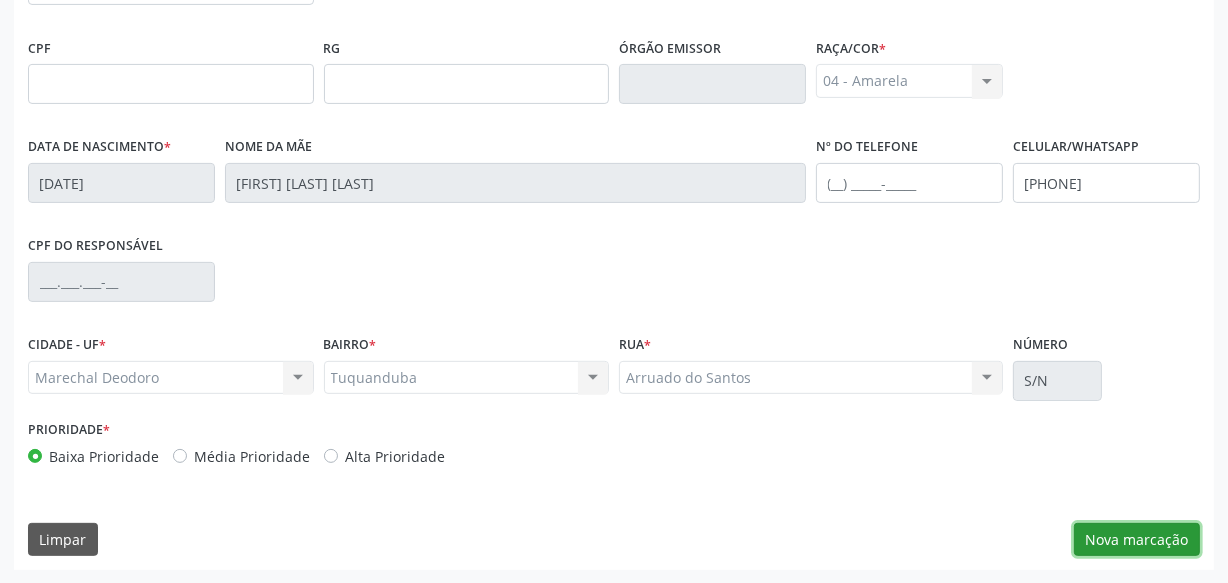click on "Nova marcação" at bounding box center (1137, 540) 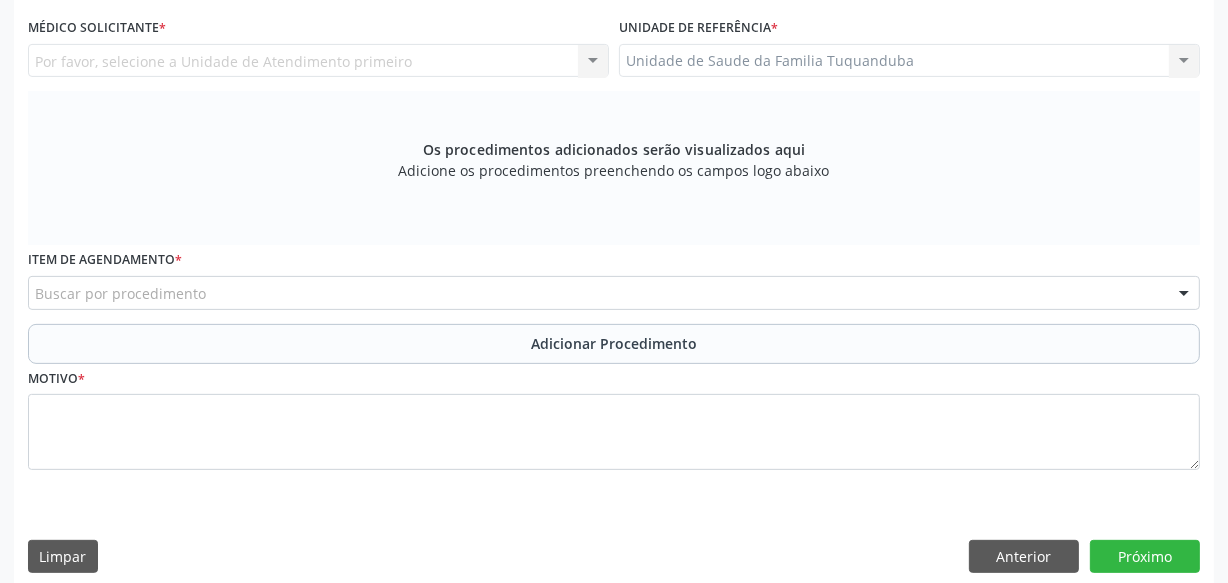click on "Buscar por procedimento" at bounding box center [614, 293] 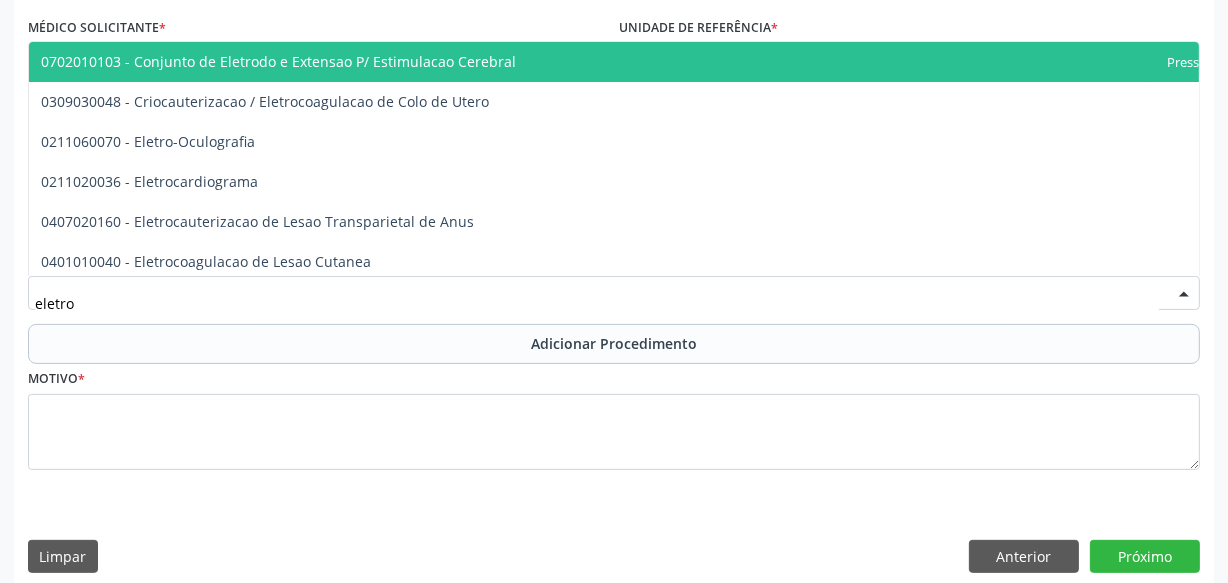type on "eletroc" 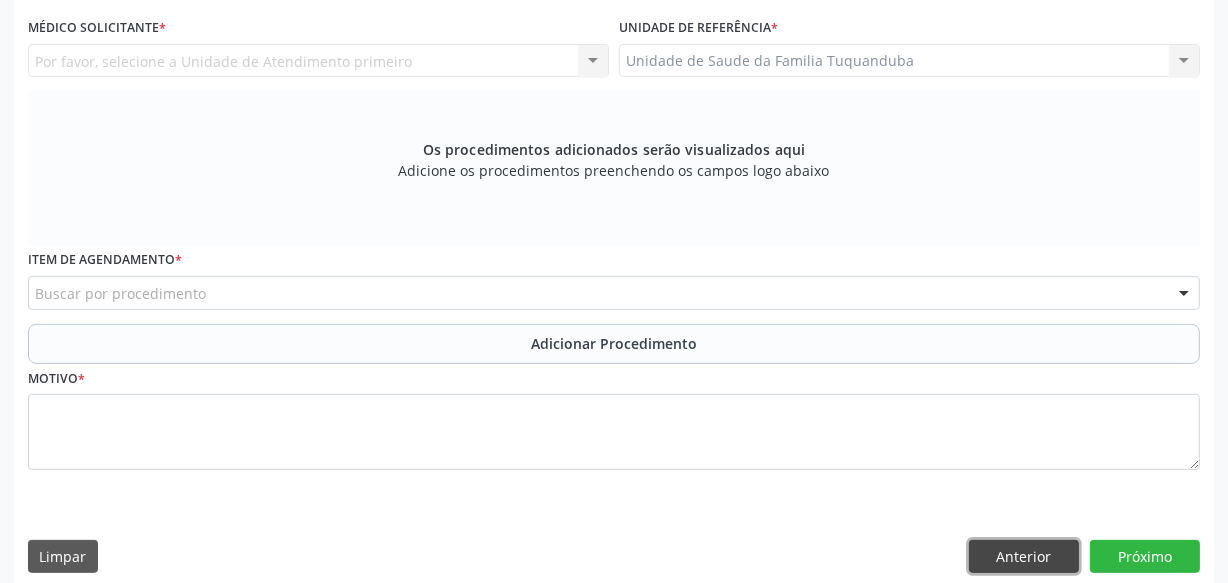 click on "Anterior" at bounding box center (1024, 557) 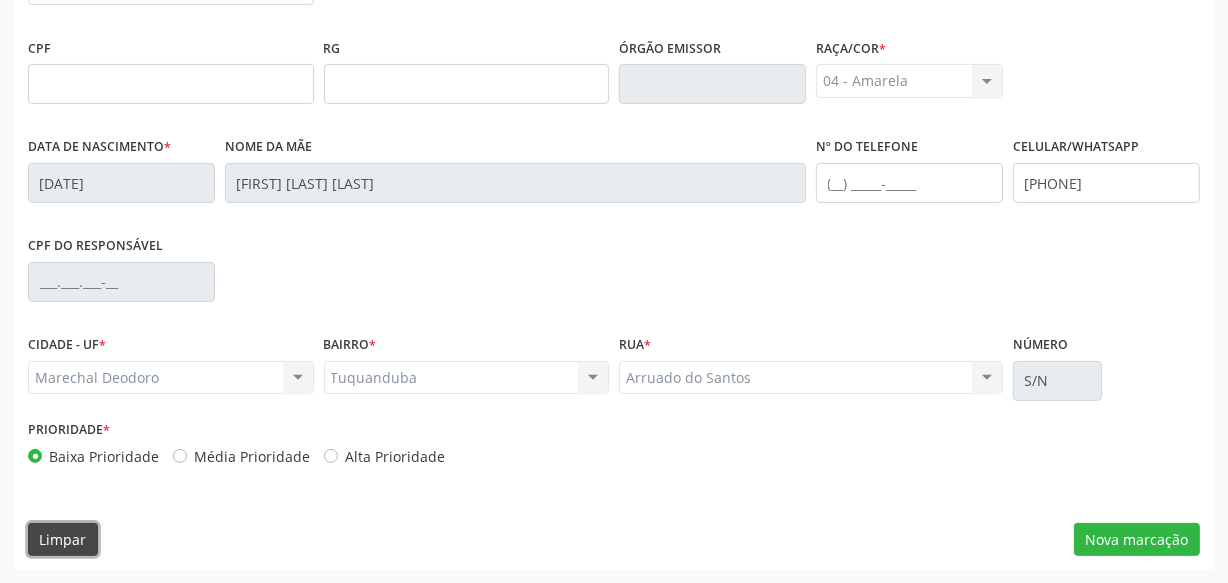 click on "Limpar" at bounding box center [63, 540] 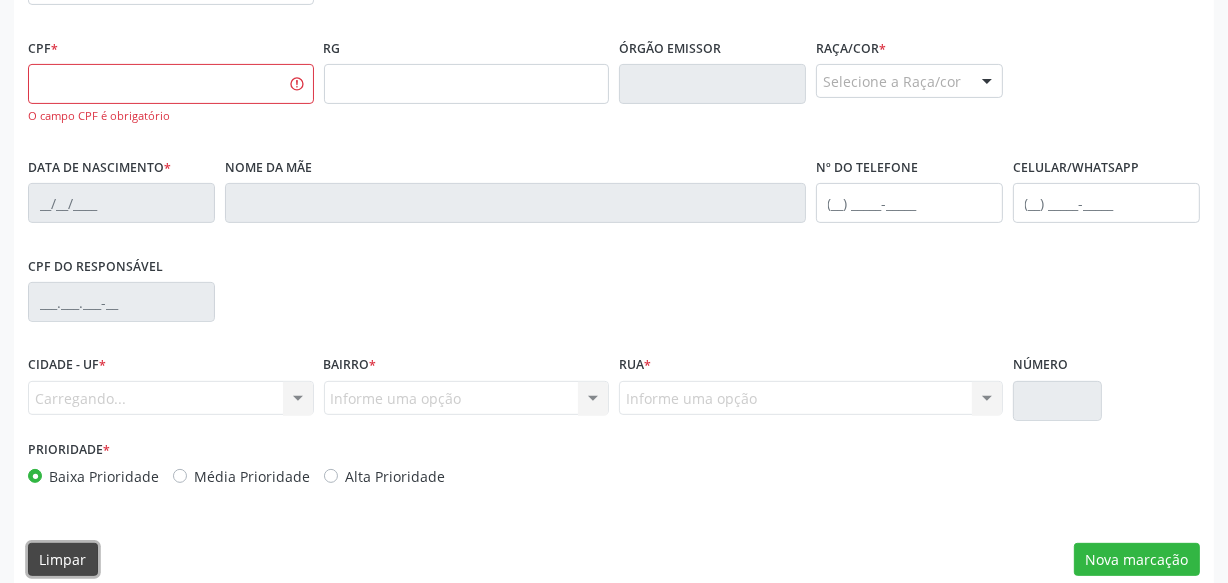 scroll, scrollTop: 0, scrollLeft: 0, axis: both 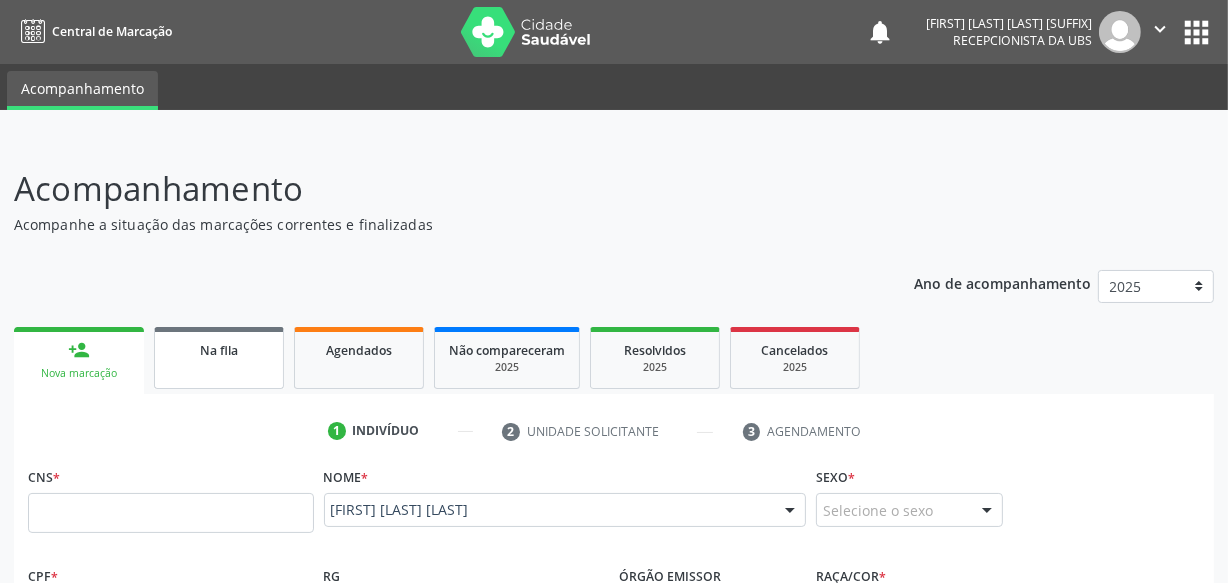 click on "Na fila" at bounding box center (219, 358) 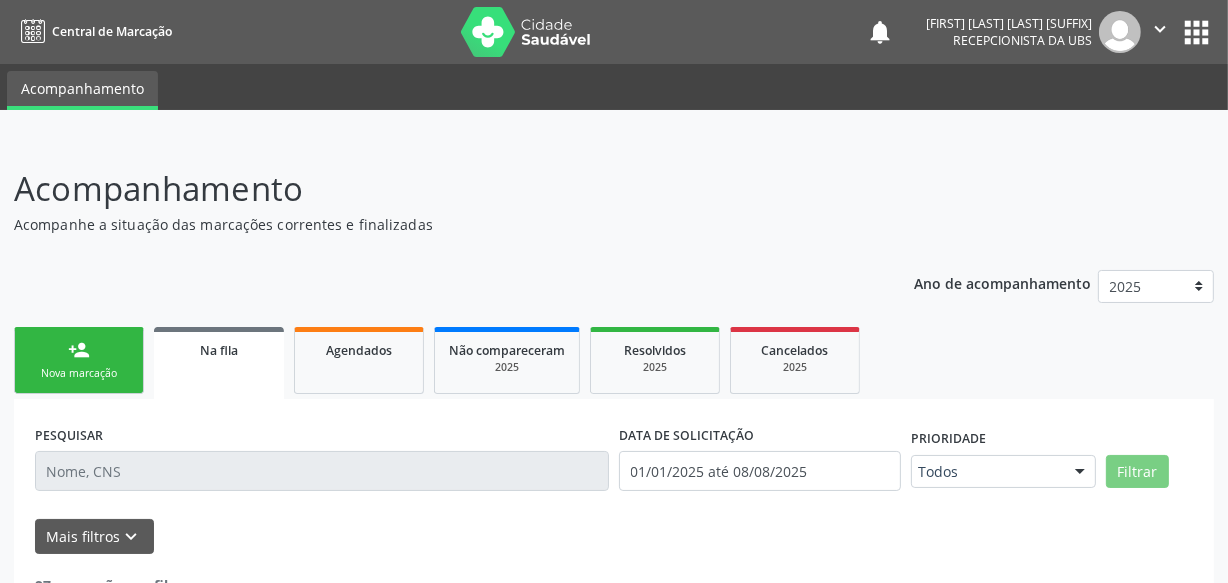 click on "Nova marcação" at bounding box center (79, 373) 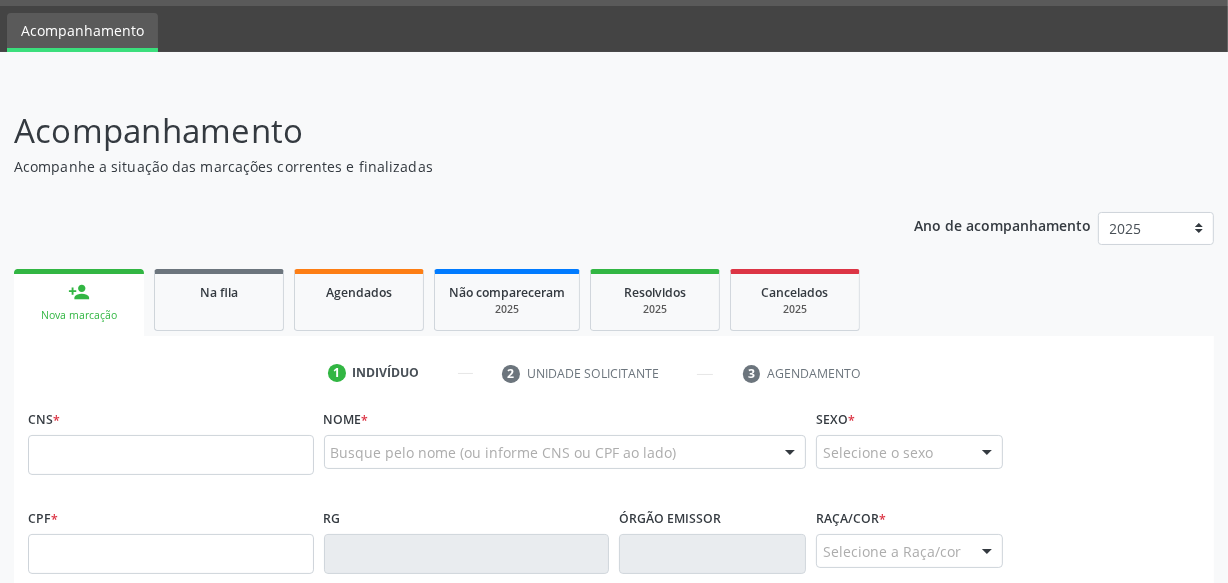 scroll, scrollTop: 90, scrollLeft: 0, axis: vertical 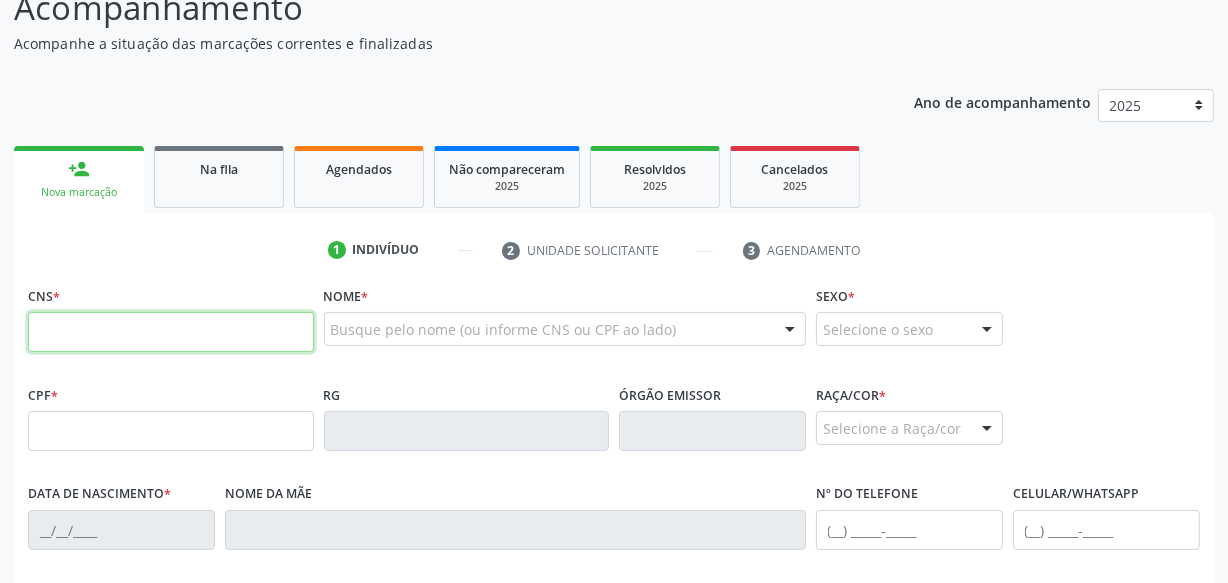 click at bounding box center (171, 332) 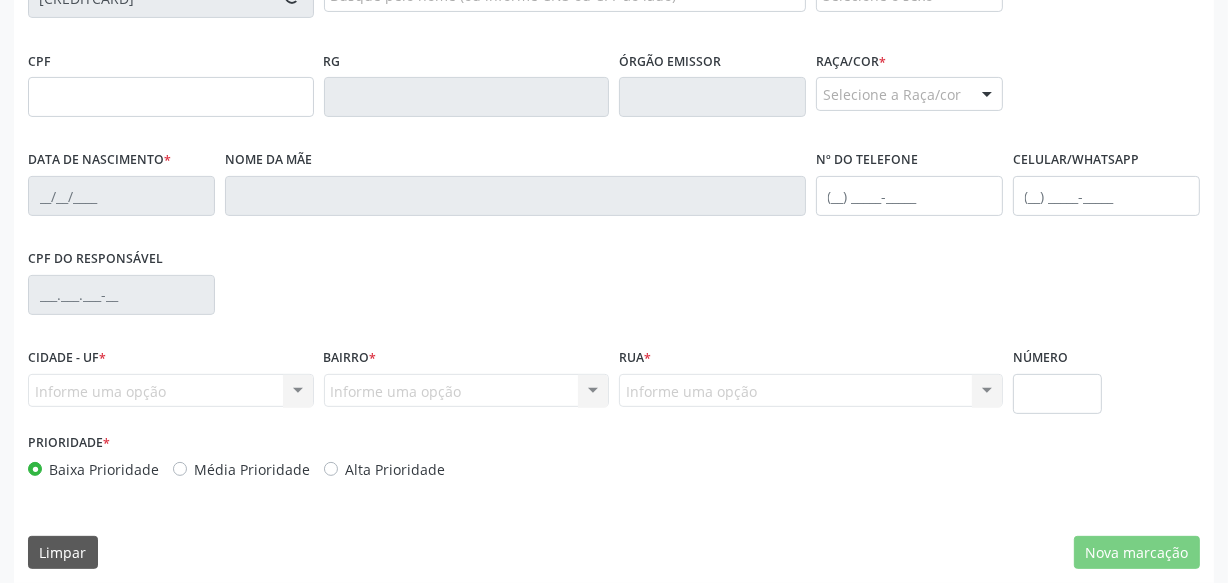 scroll, scrollTop: 528, scrollLeft: 0, axis: vertical 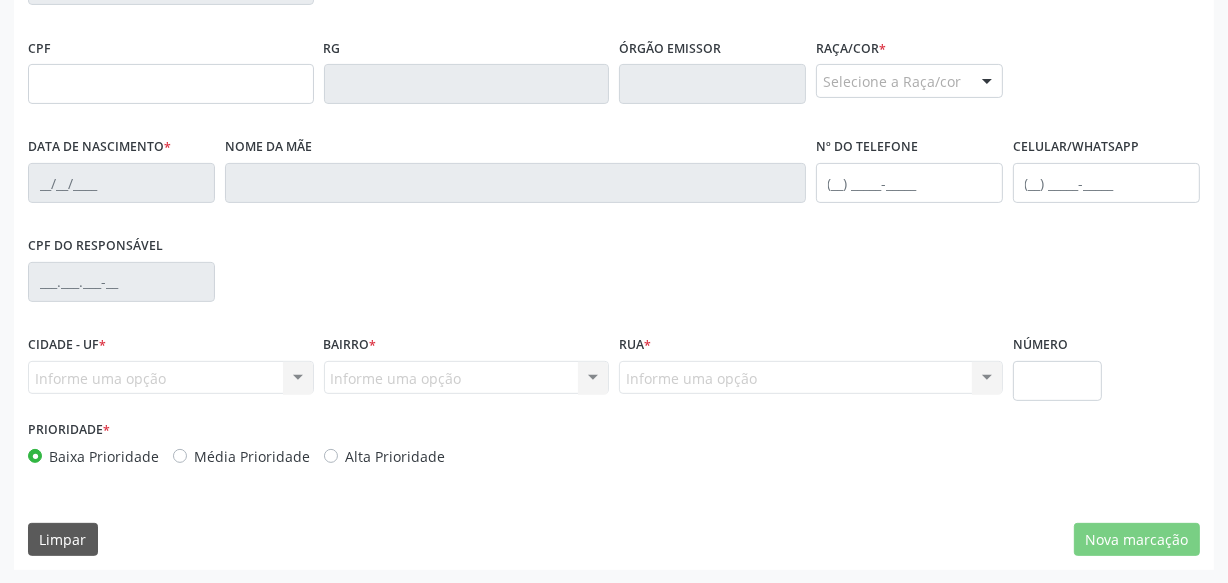 type on "08/01/1971" 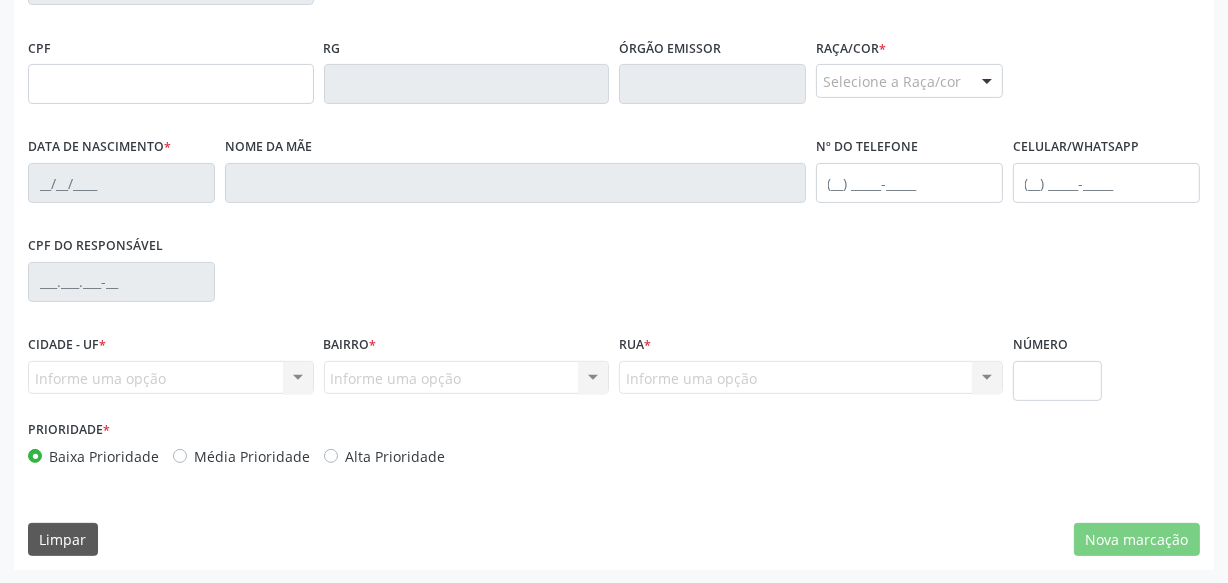 type on "Maria Edite Silva de Oliveira" 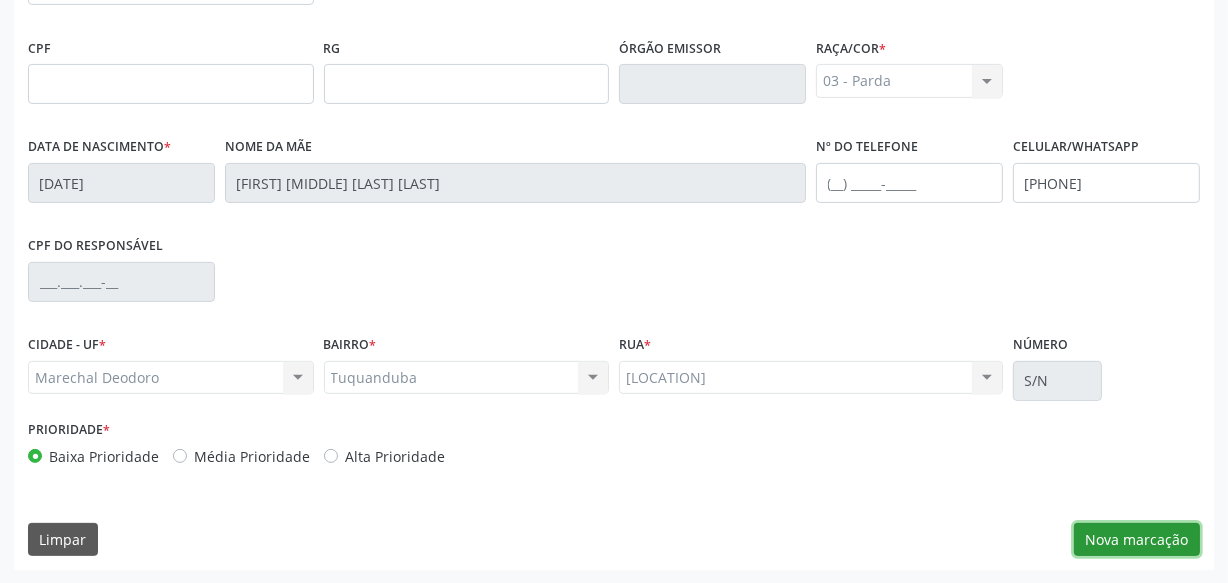 click on "Nova marcação" at bounding box center [1137, 540] 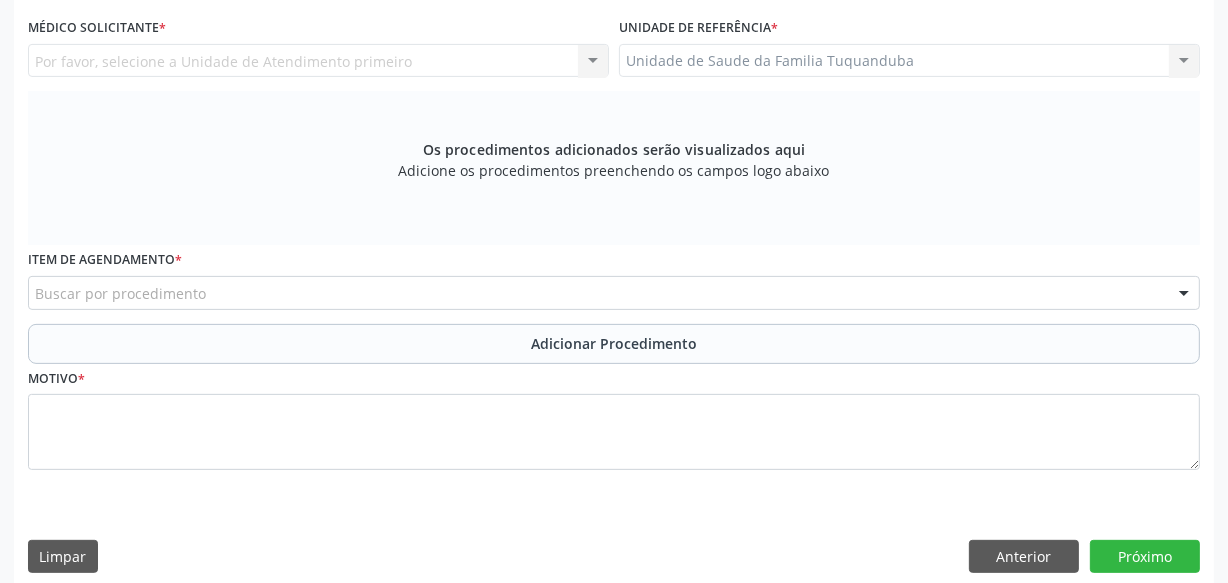 click on "Buscar por procedimento" at bounding box center (614, 293) 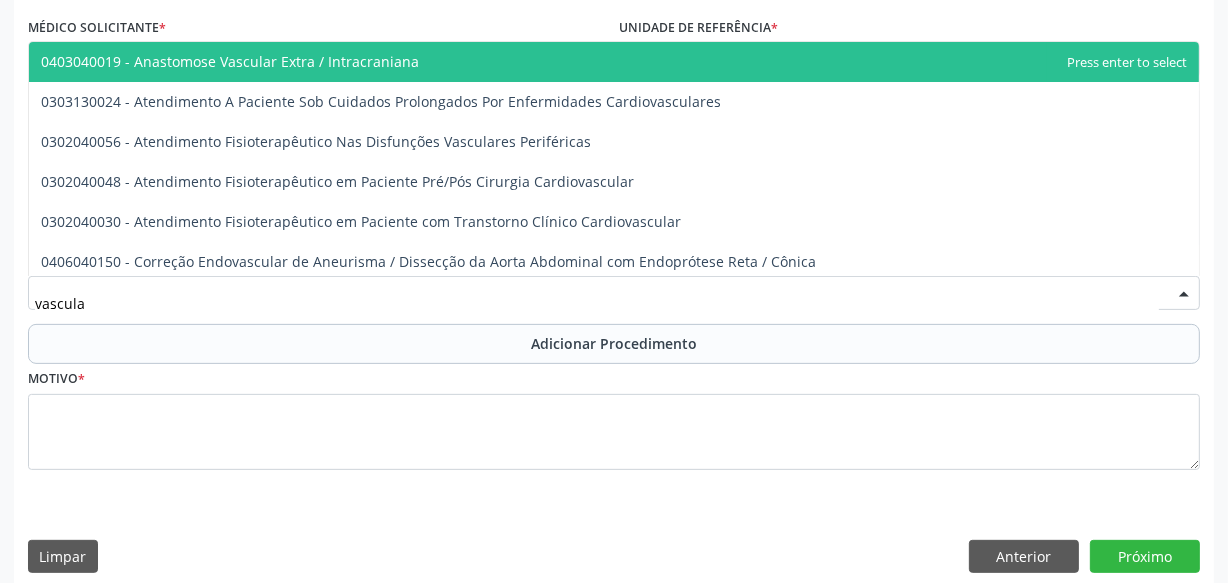 type on "vascular" 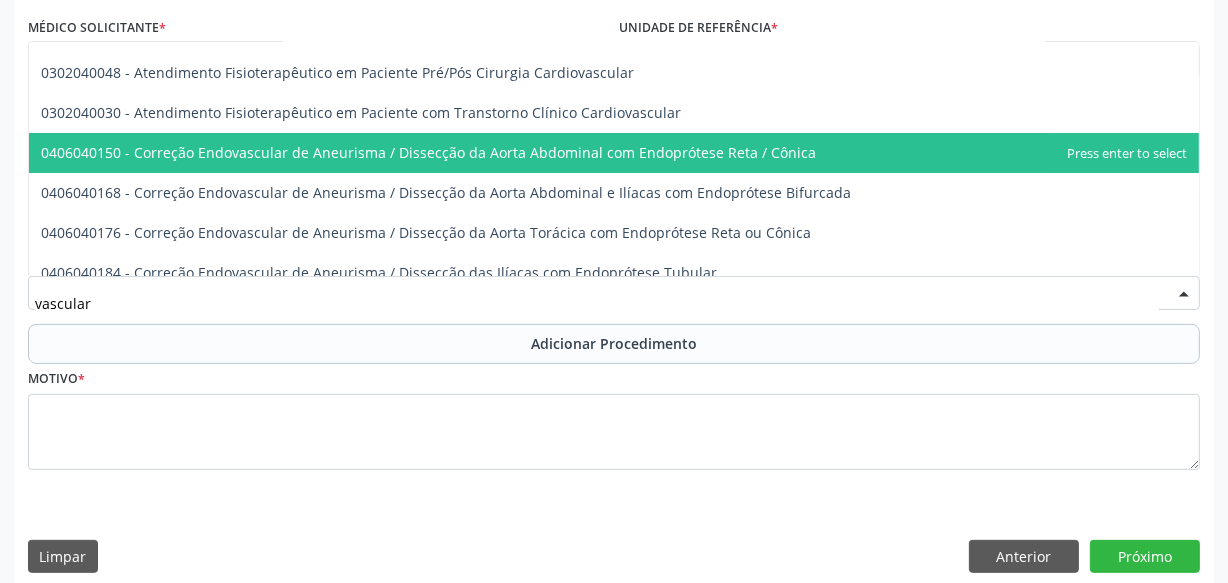 scroll, scrollTop: 145, scrollLeft: 0, axis: vertical 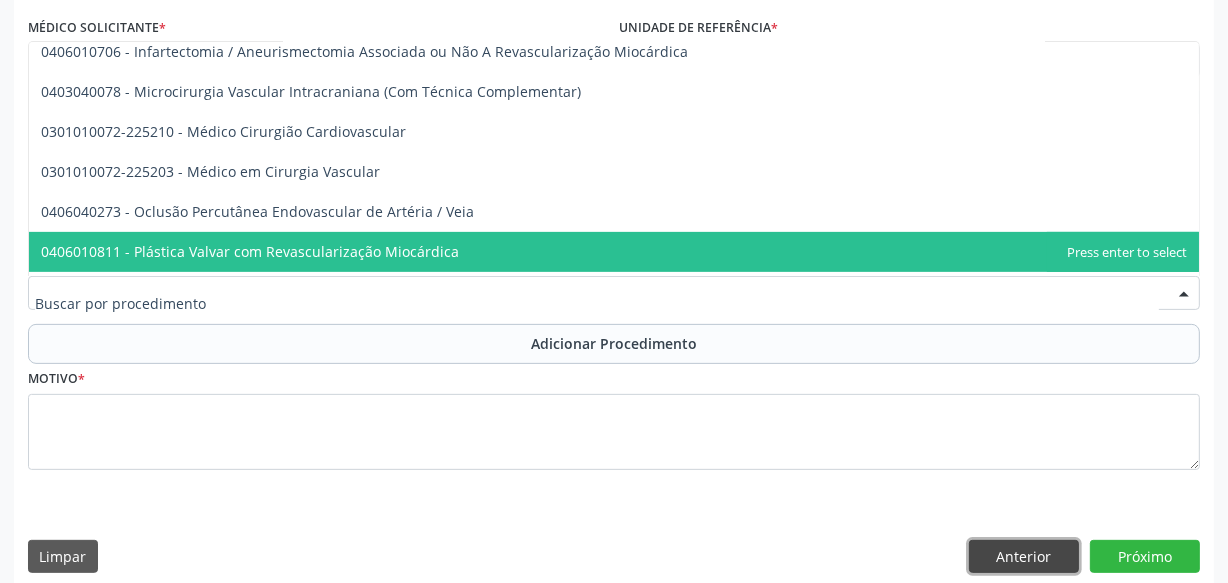 click on "Anterior" at bounding box center [1024, 557] 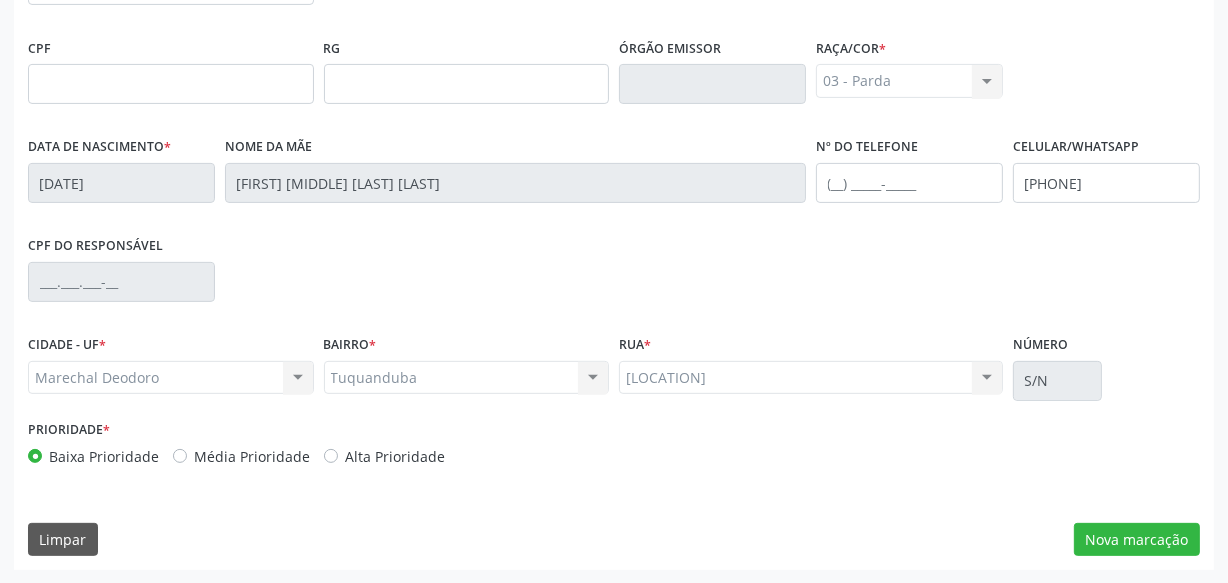 scroll, scrollTop: 73, scrollLeft: 0, axis: vertical 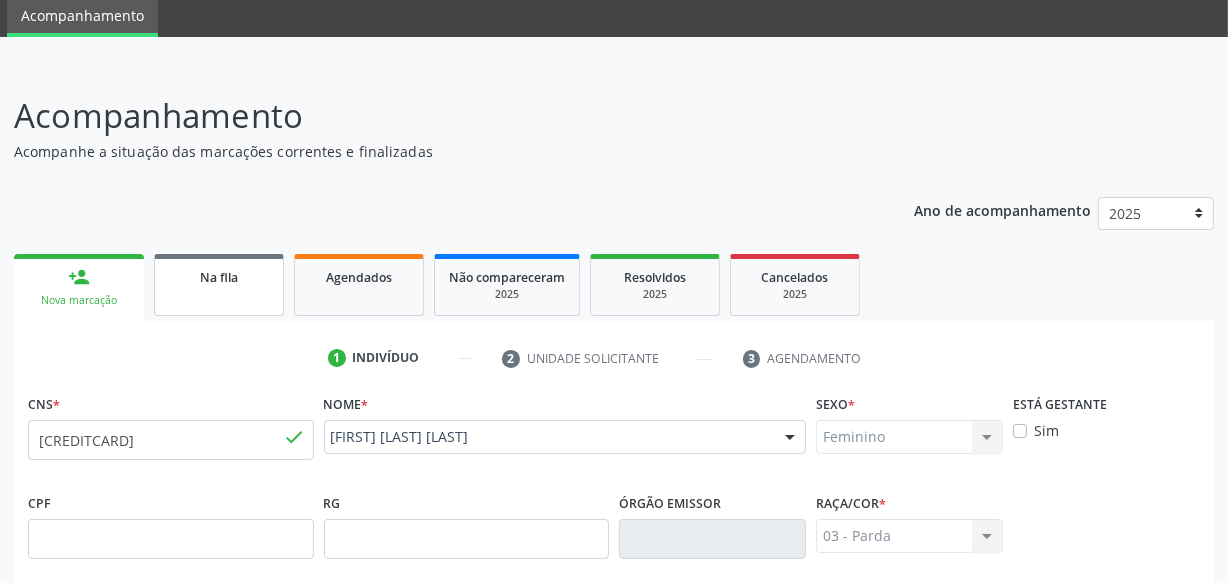 click on "Na fila" at bounding box center [219, 285] 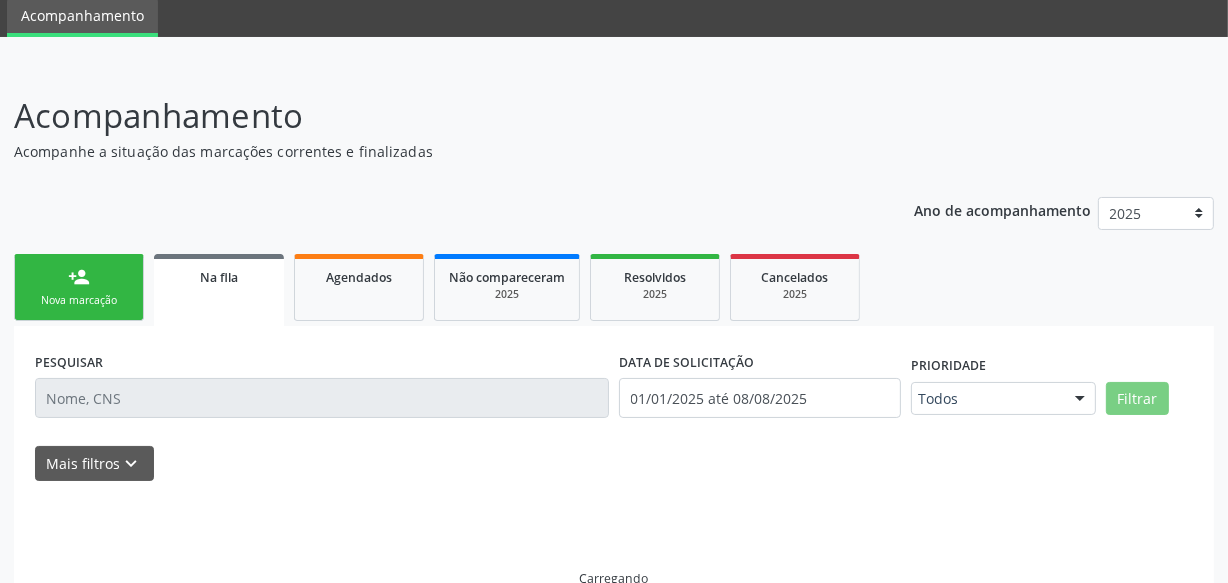 click on "Nova marcação" at bounding box center [79, 300] 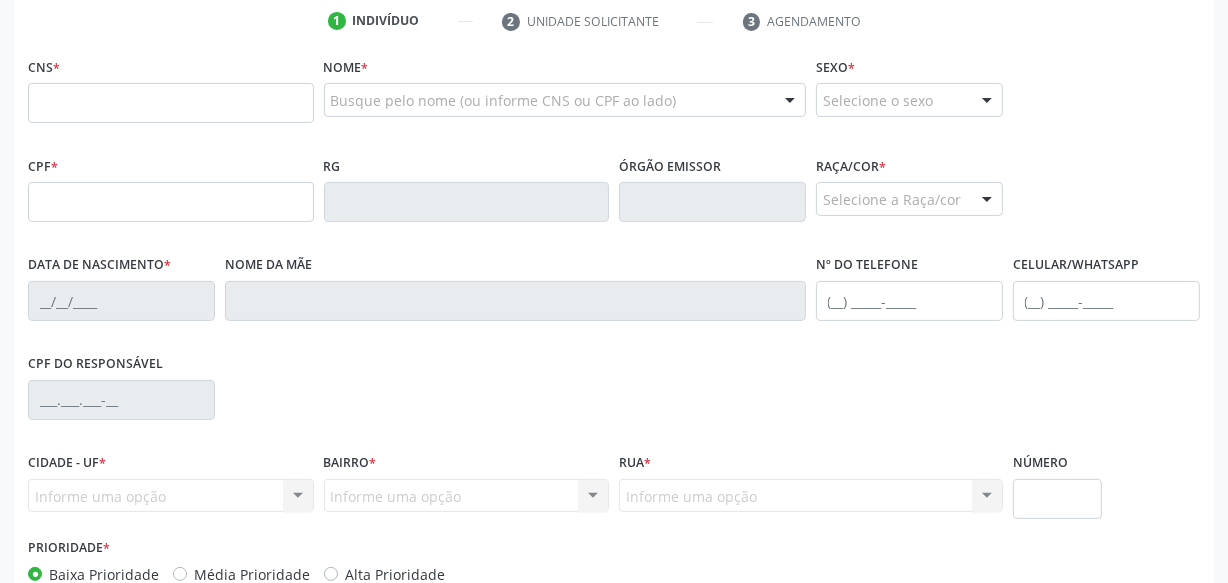 scroll, scrollTop: 164, scrollLeft: 0, axis: vertical 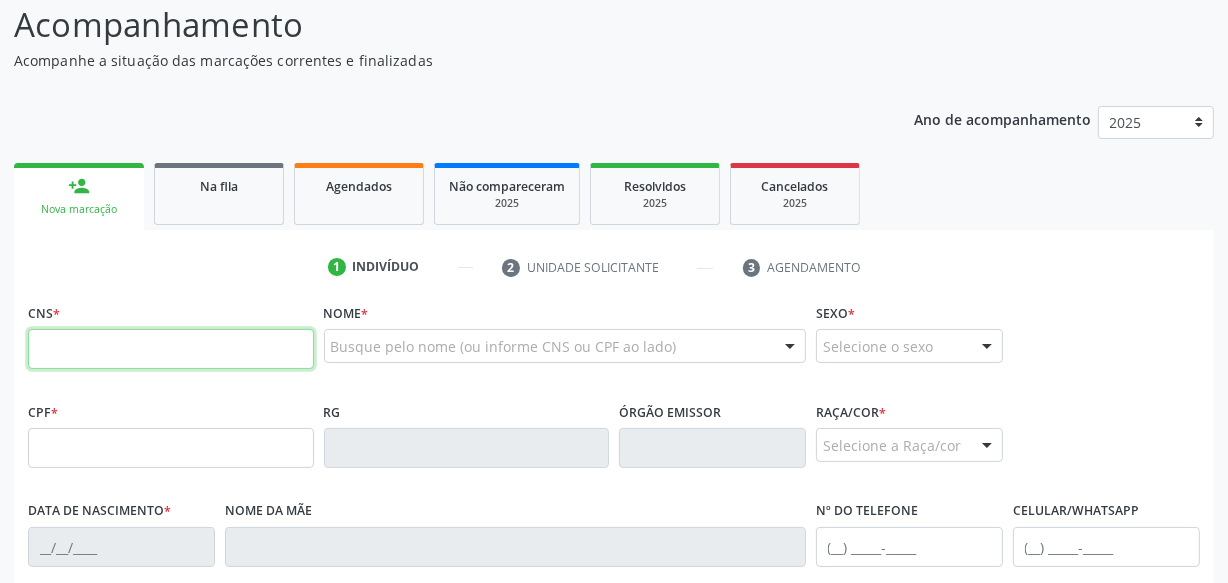 click at bounding box center [171, 349] 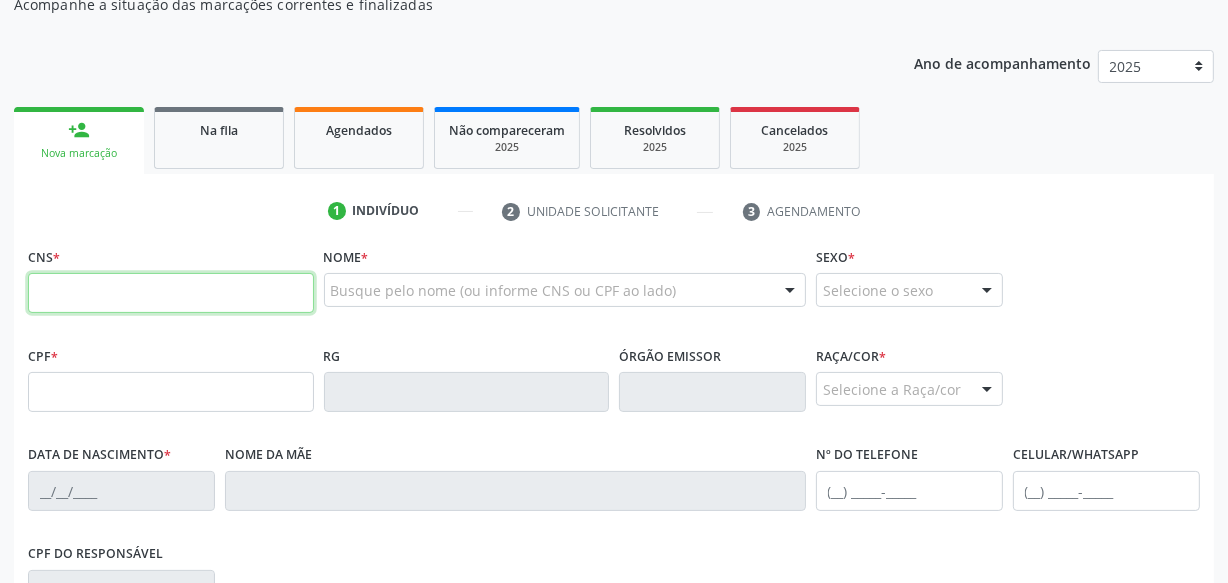 scroll, scrollTop: 0, scrollLeft: 0, axis: both 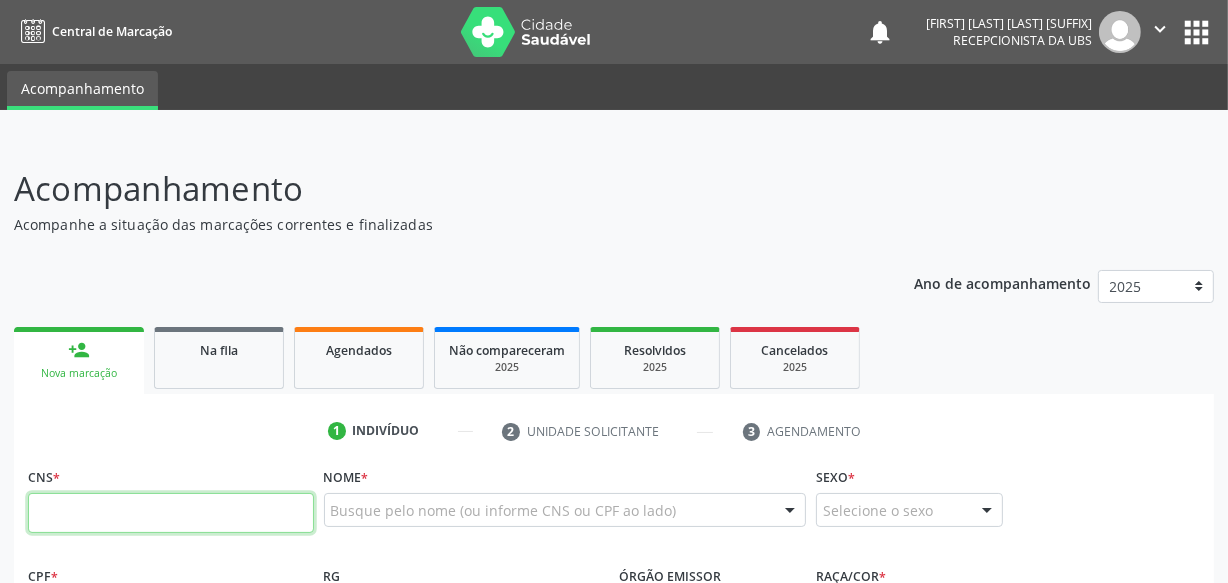 click on "" at bounding box center (1160, 29) 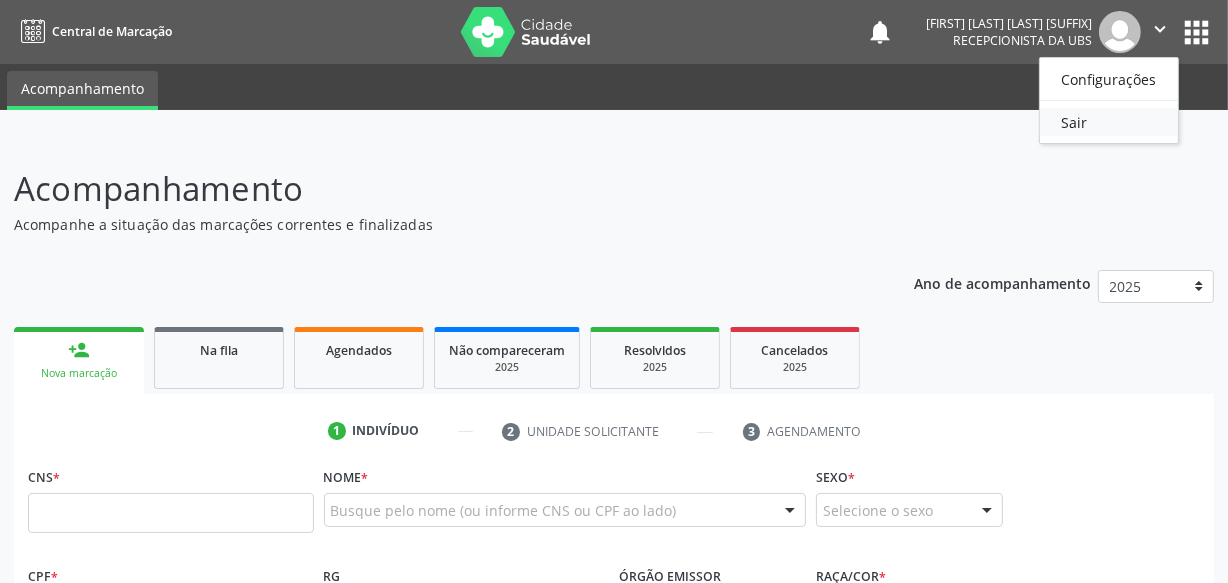 click on "Sair" at bounding box center (1109, 122) 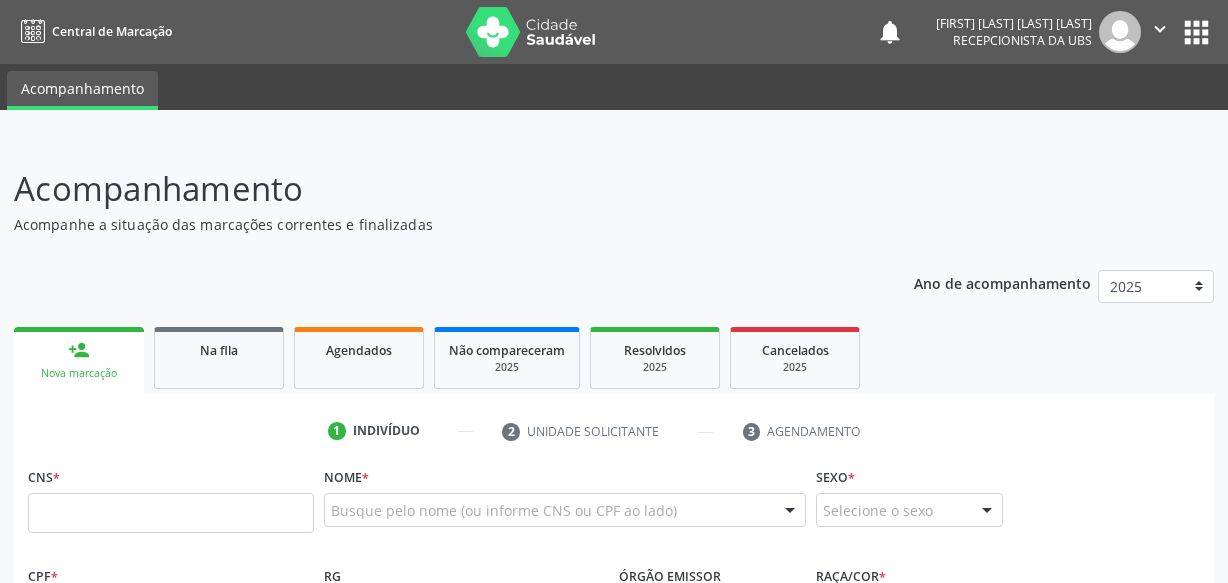 scroll, scrollTop: 0, scrollLeft: 0, axis: both 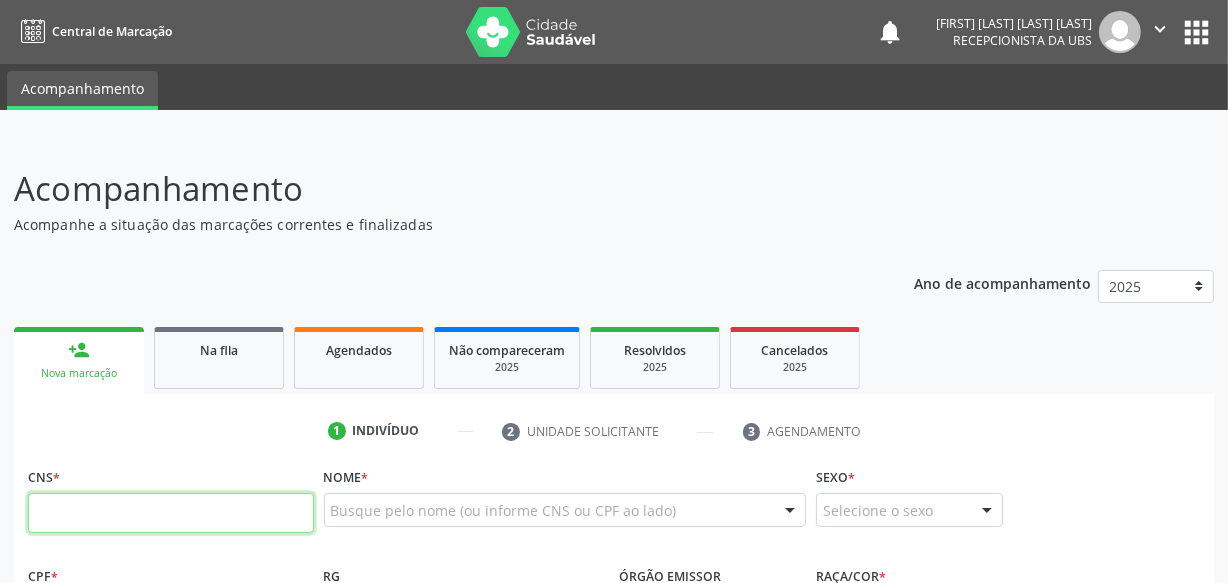 drag, startPoint x: 1167, startPoint y: 31, endPoint x: 1158, endPoint y: 42, distance: 14.21267 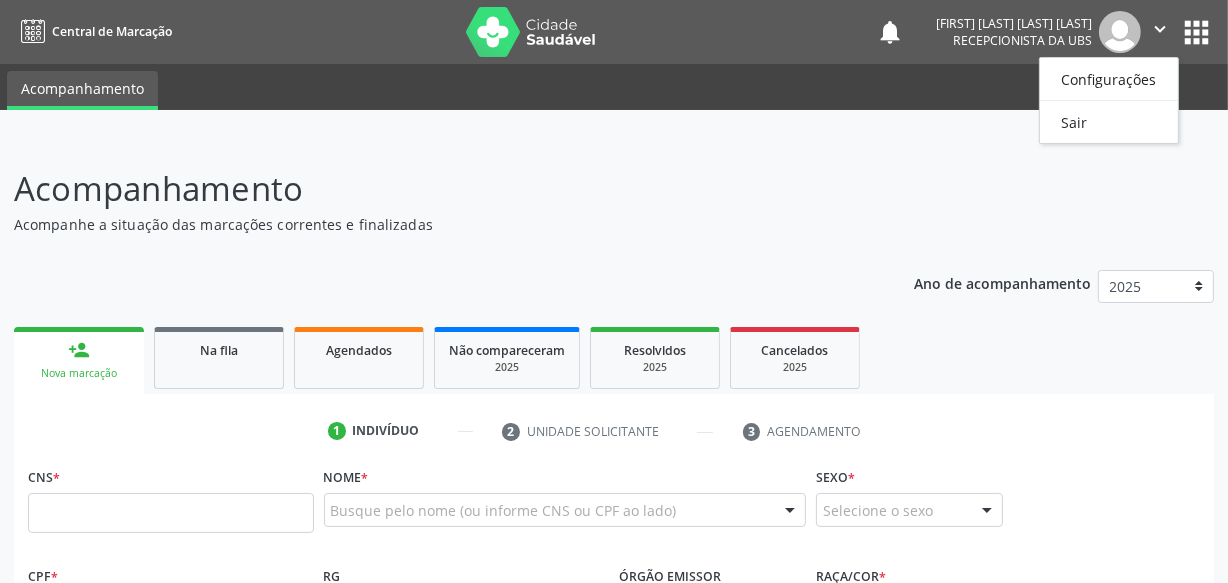 click on "Acompanhamento" at bounding box center (434, 189) 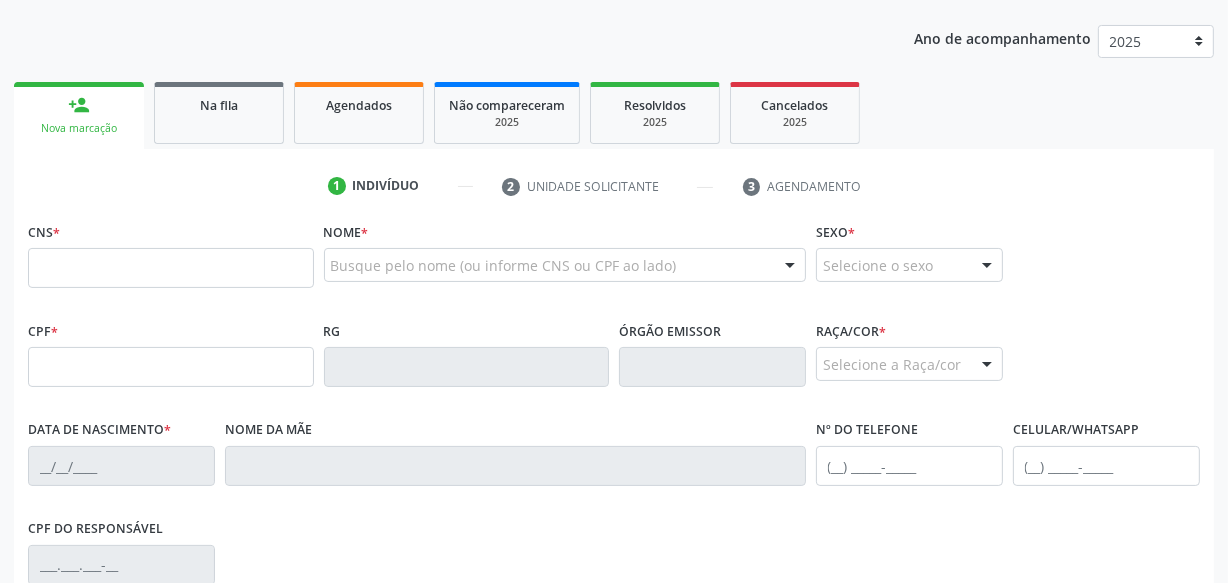 scroll, scrollTop: 181, scrollLeft: 0, axis: vertical 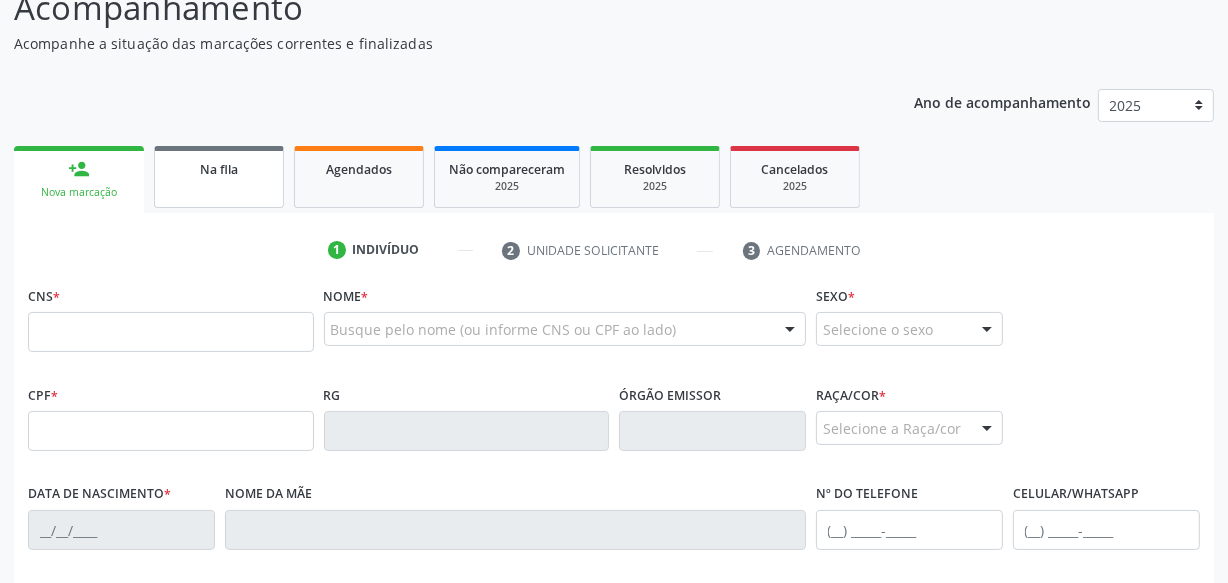 click on "Na fila" at bounding box center [219, 177] 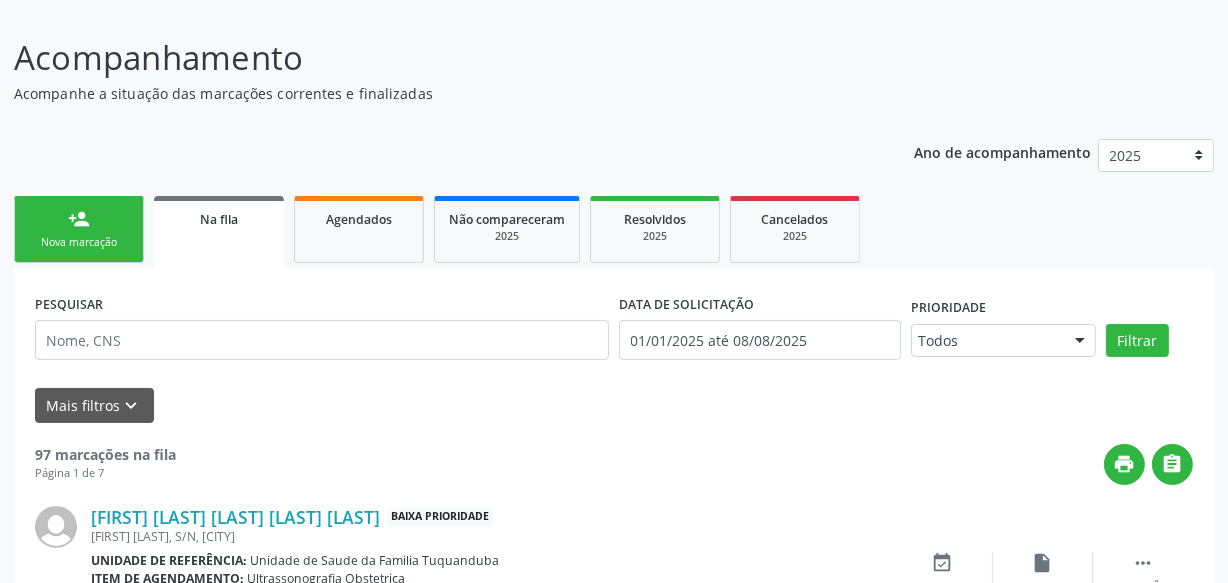 scroll, scrollTop: 181, scrollLeft: 0, axis: vertical 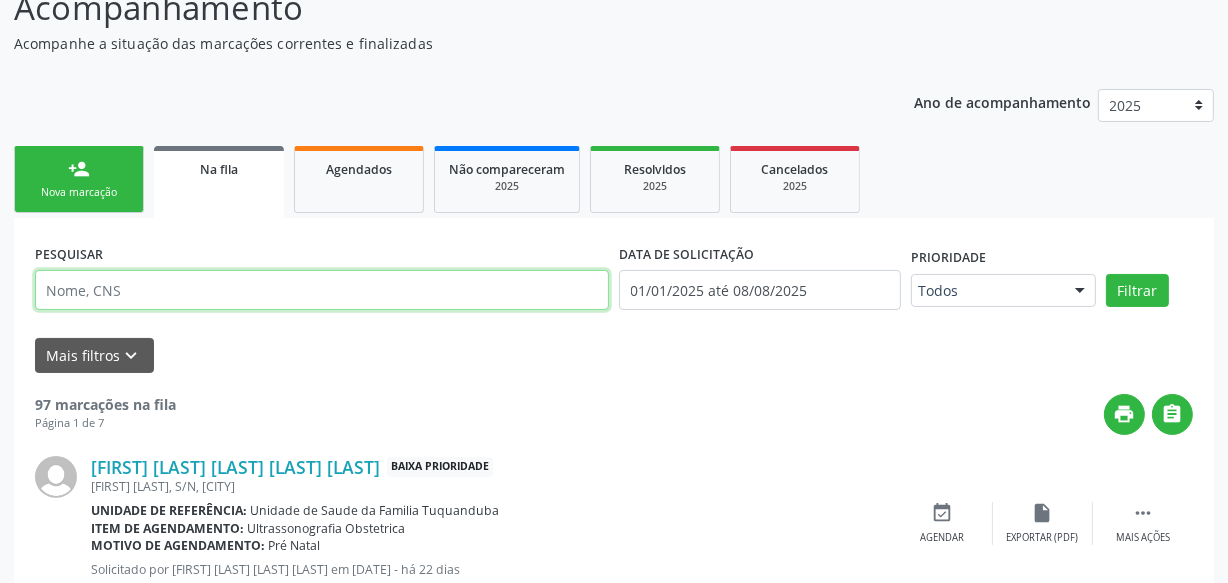 click at bounding box center (322, 290) 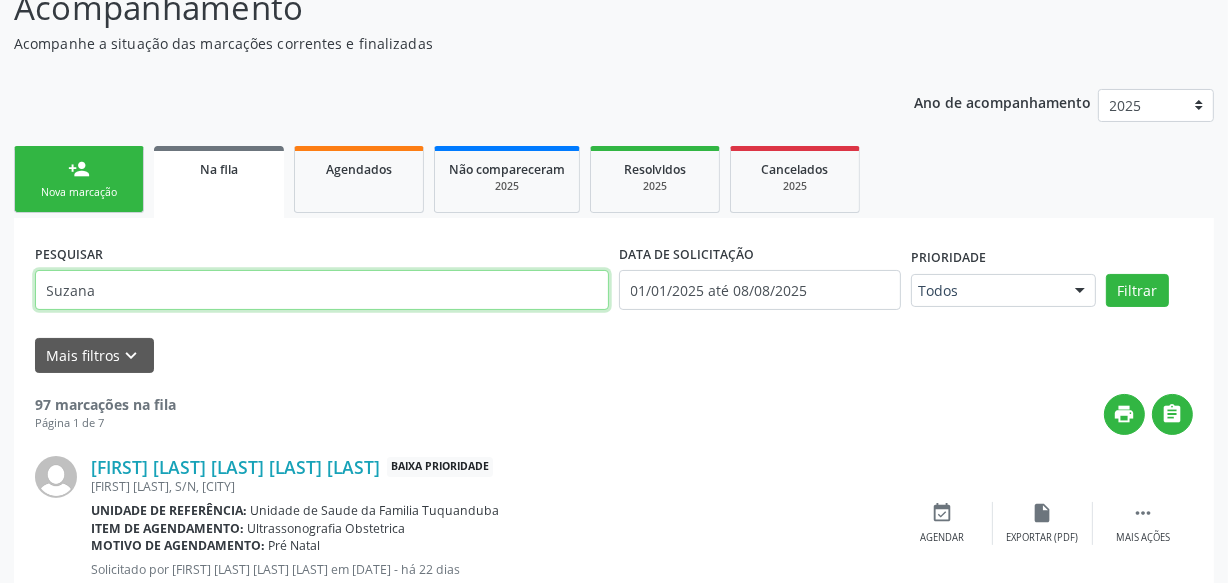 type on "Suzana" 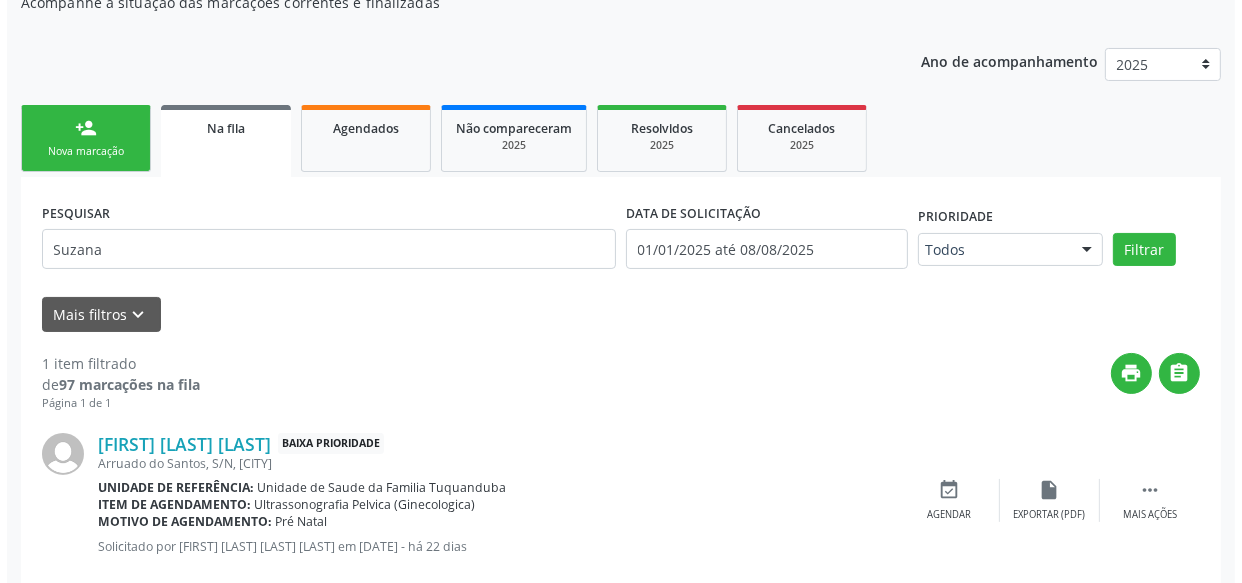 scroll, scrollTop: 262, scrollLeft: 0, axis: vertical 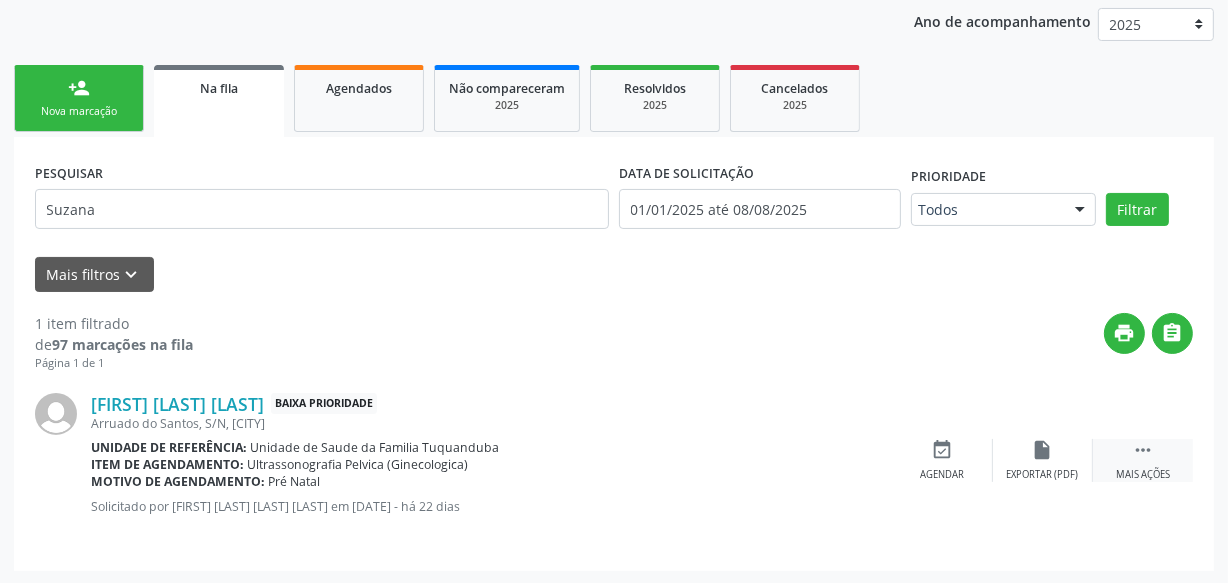 click on "" at bounding box center [1143, 450] 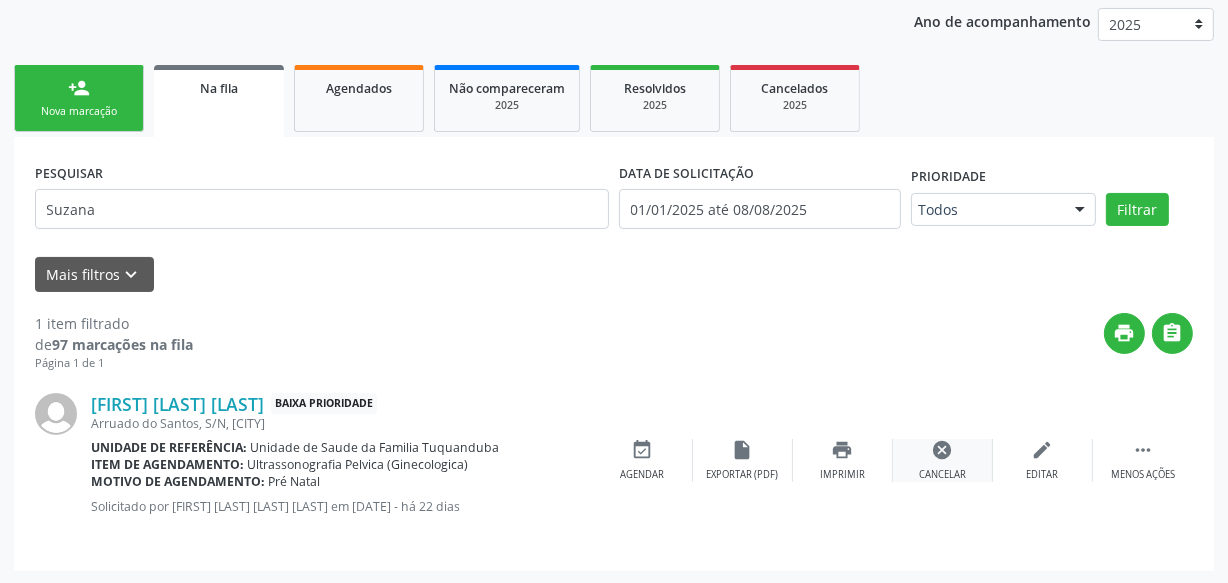 click on "cancel" at bounding box center [943, 450] 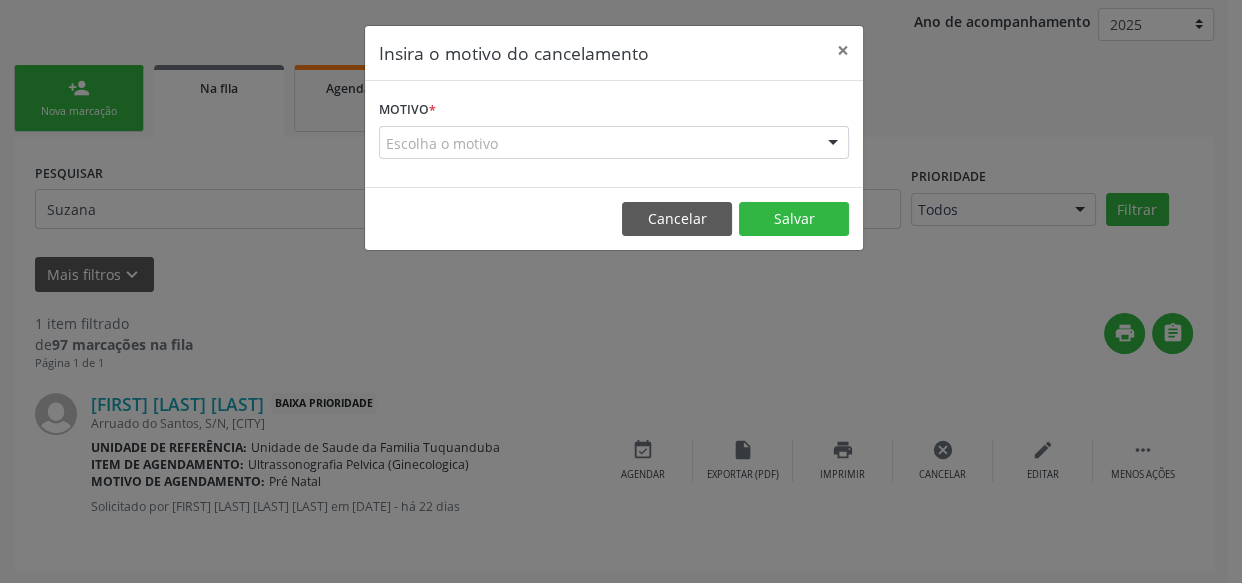 click on "Escolha o motivo" at bounding box center (614, 143) 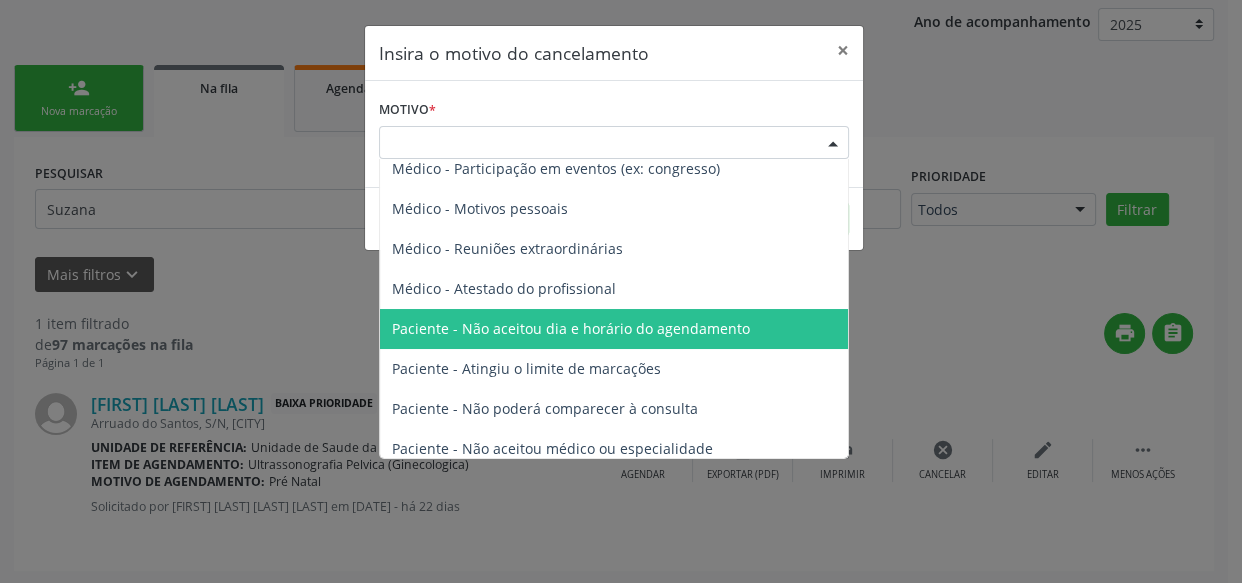 scroll, scrollTop: 100, scrollLeft: 0, axis: vertical 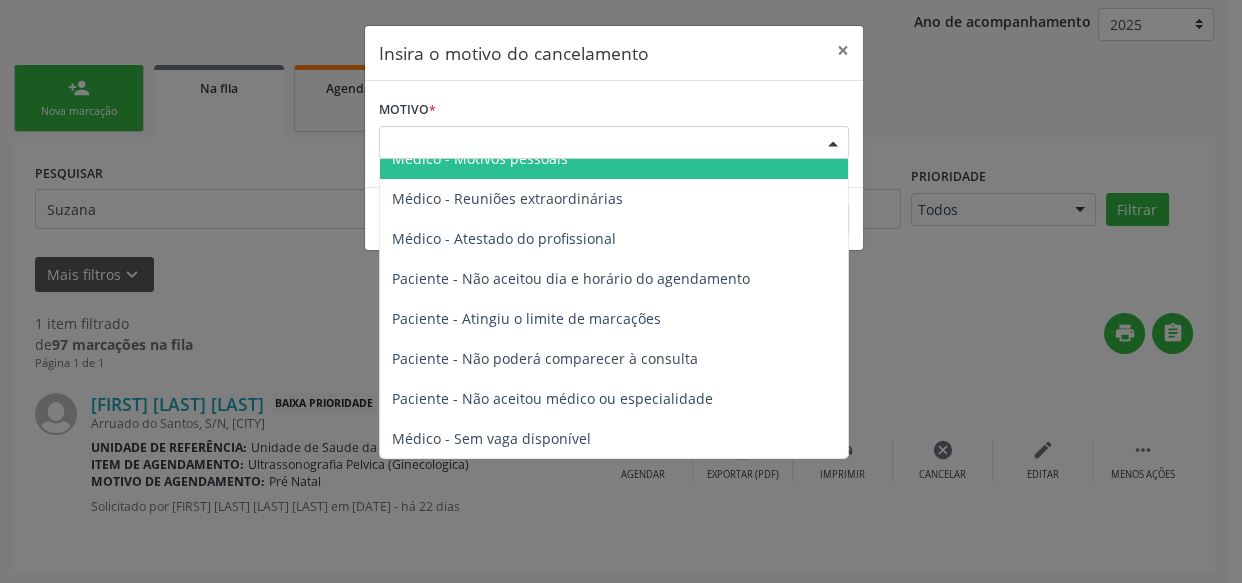 click on "Escolha o motivo" at bounding box center [614, 143] 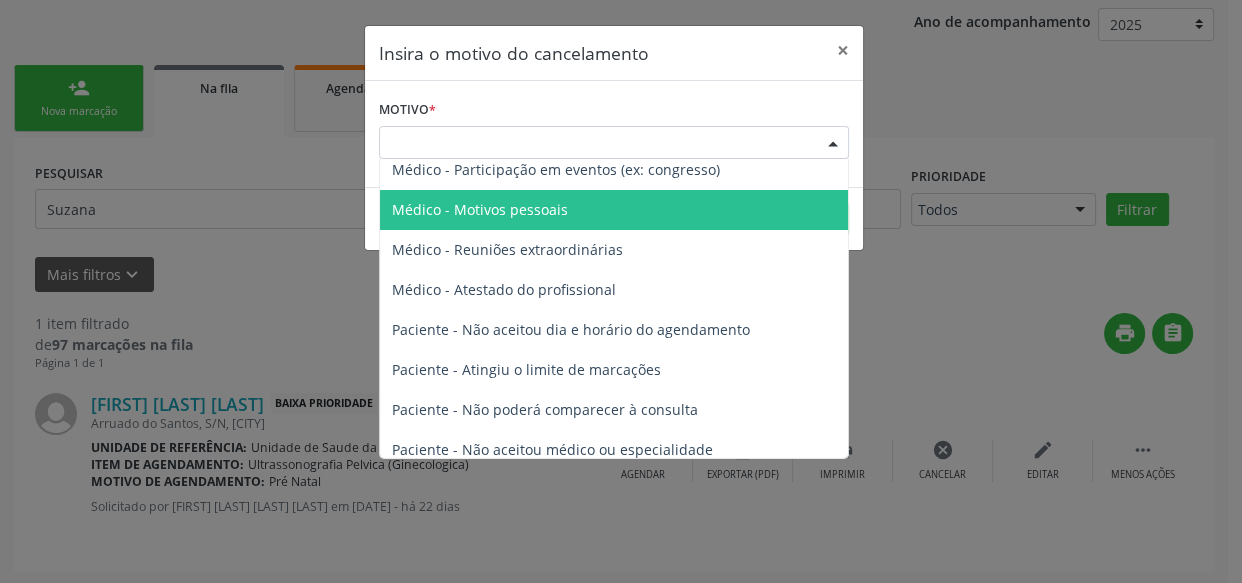 scroll, scrollTop: 0, scrollLeft: 0, axis: both 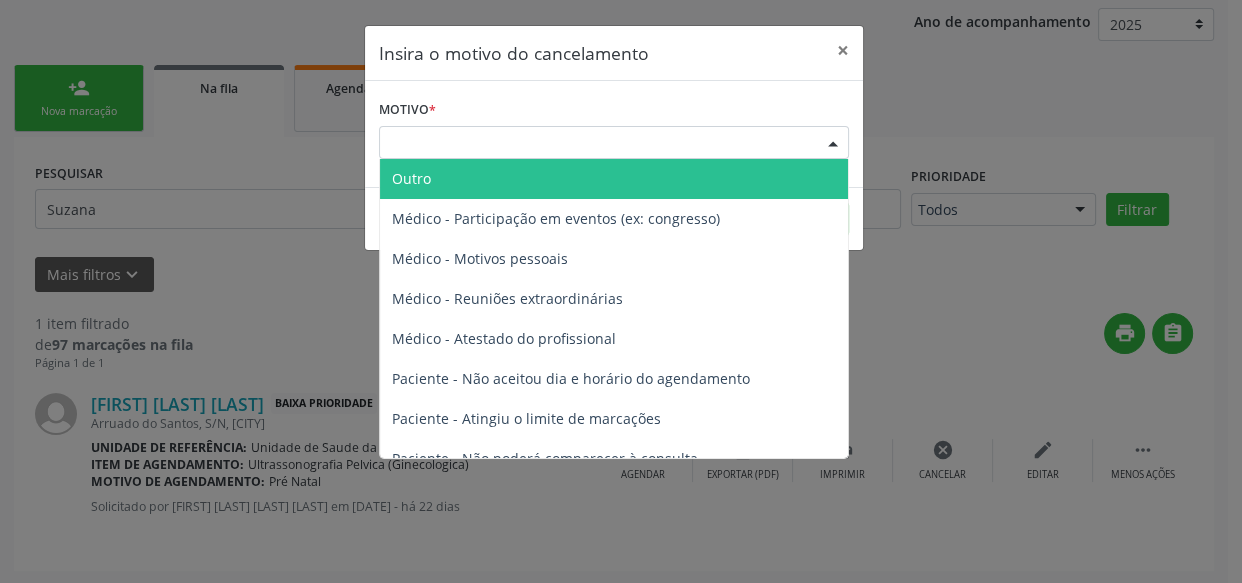 click on "Outro" at bounding box center (614, 179) 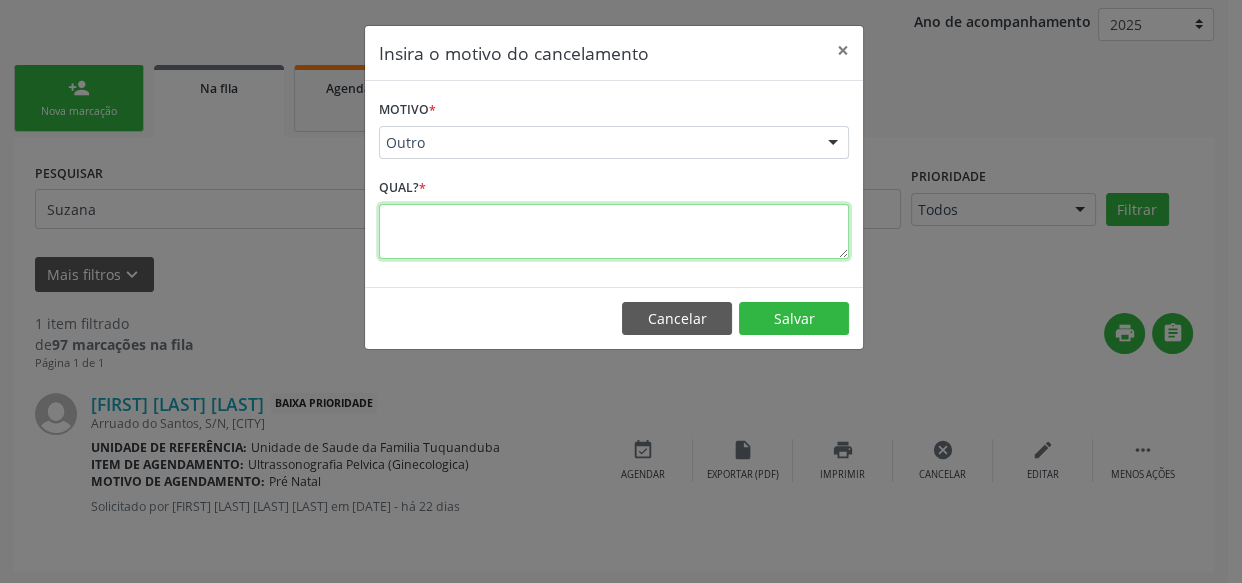 click at bounding box center [614, 231] 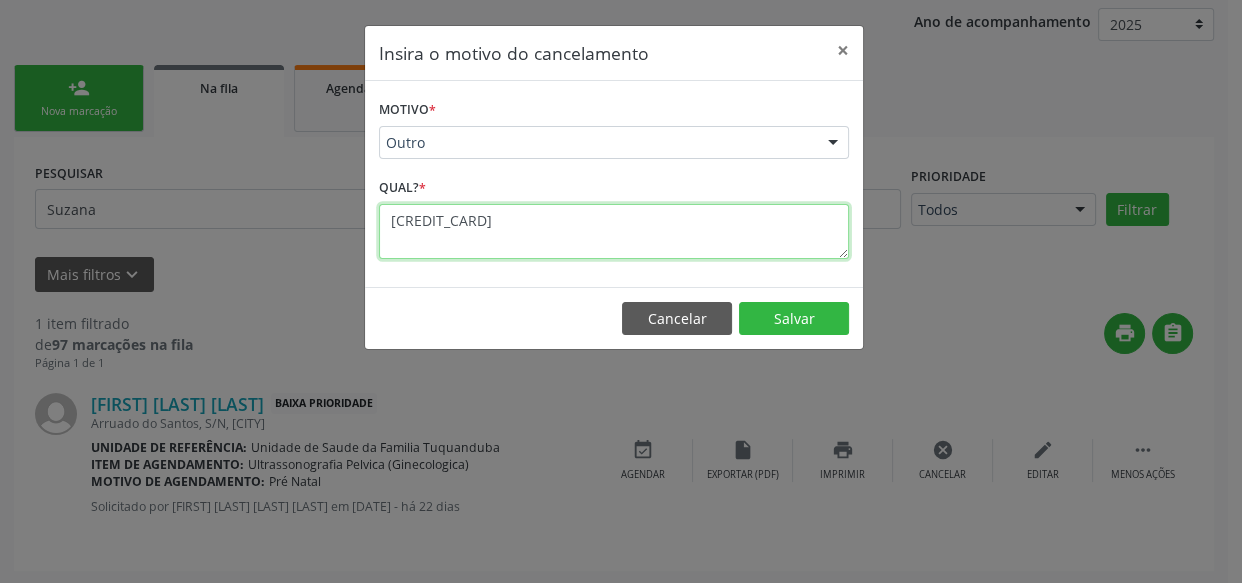 drag, startPoint x: 525, startPoint y: 229, endPoint x: 278, endPoint y: 213, distance: 247.51767 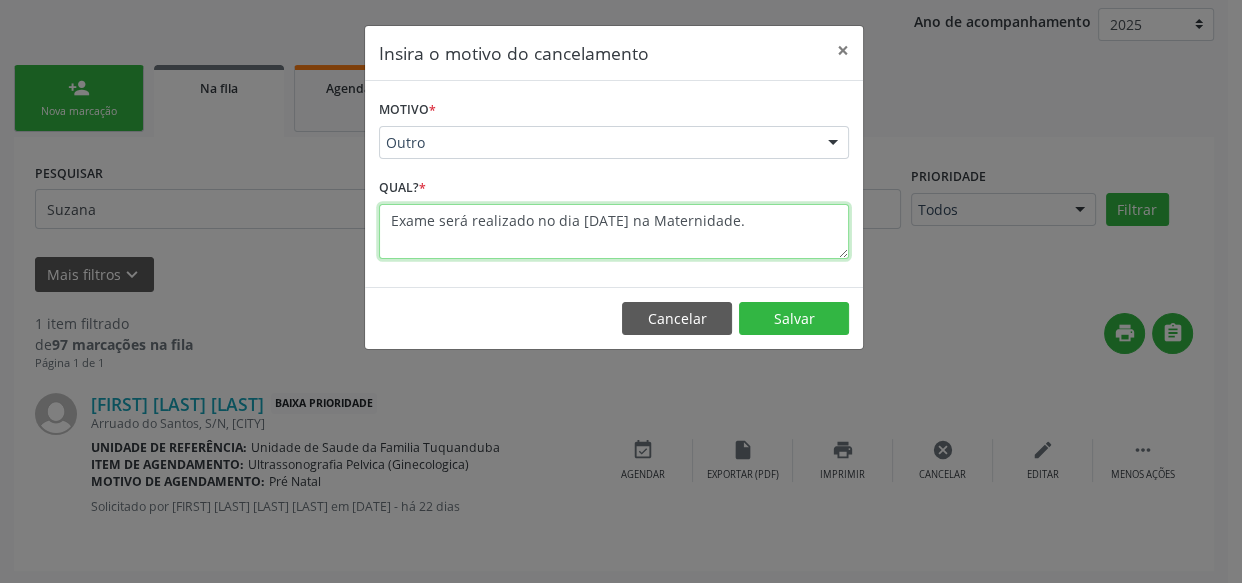 drag, startPoint x: 735, startPoint y: 227, endPoint x: 352, endPoint y: 222, distance: 383.03262 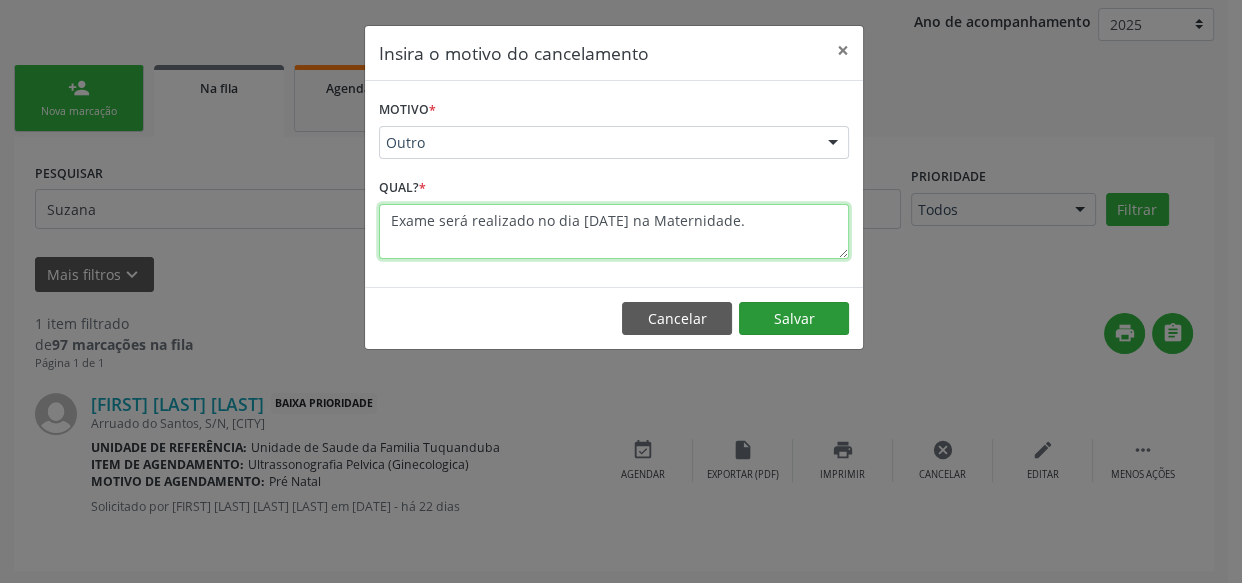 type on "Exame será realizado no dia [DATE] na Maternidade." 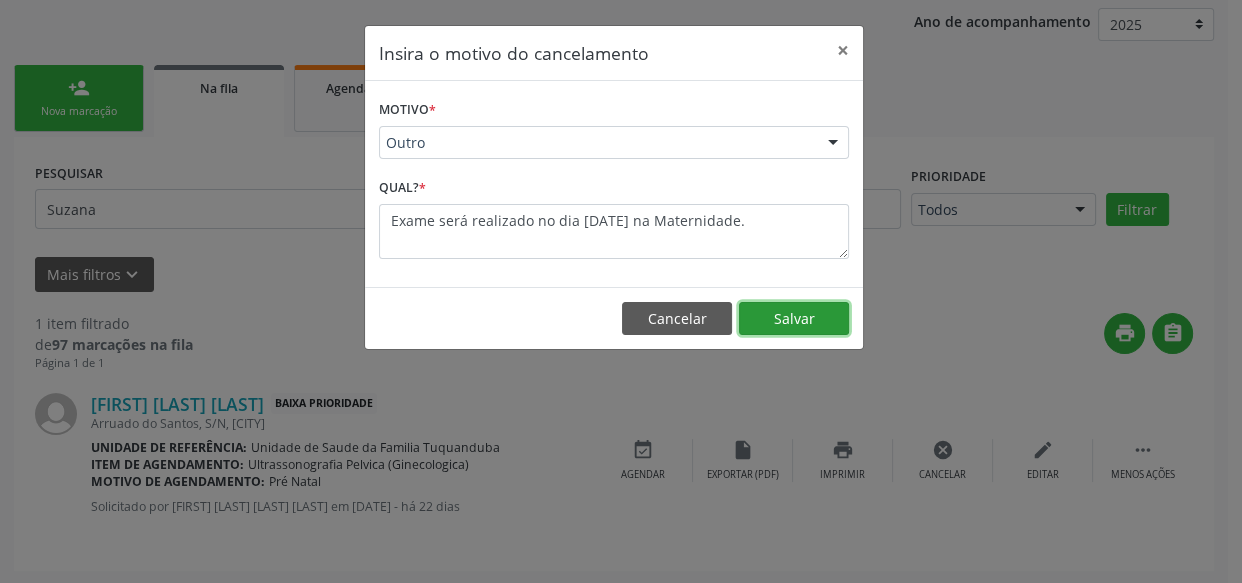 click on "Salvar" at bounding box center (794, 319) 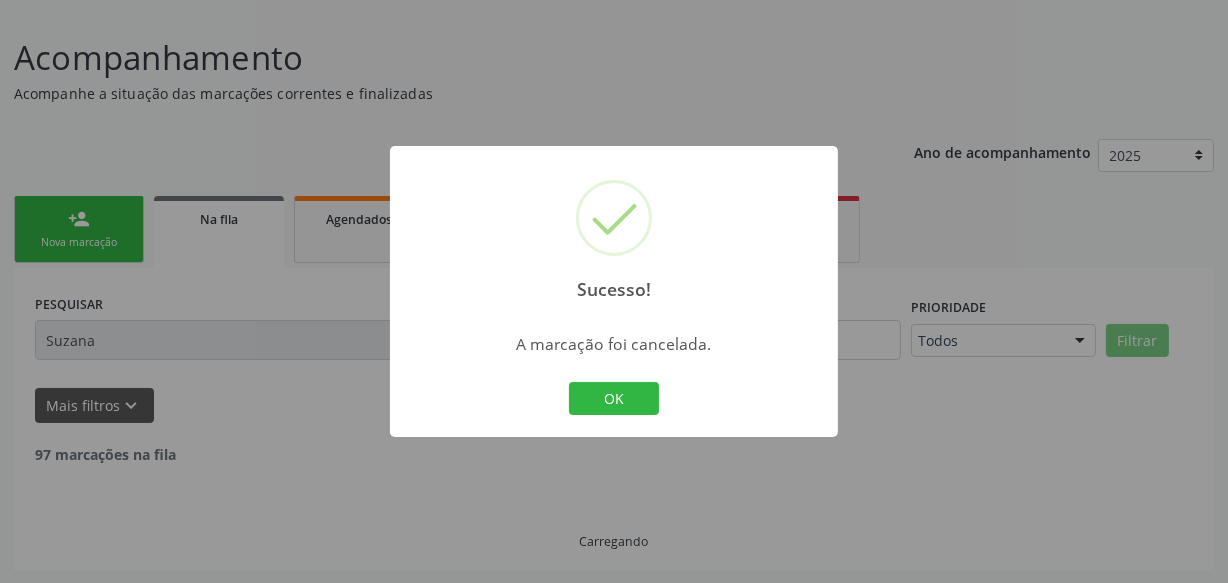 scroll, scrollTop: 68, scrollLeft: 0, axis: vertical 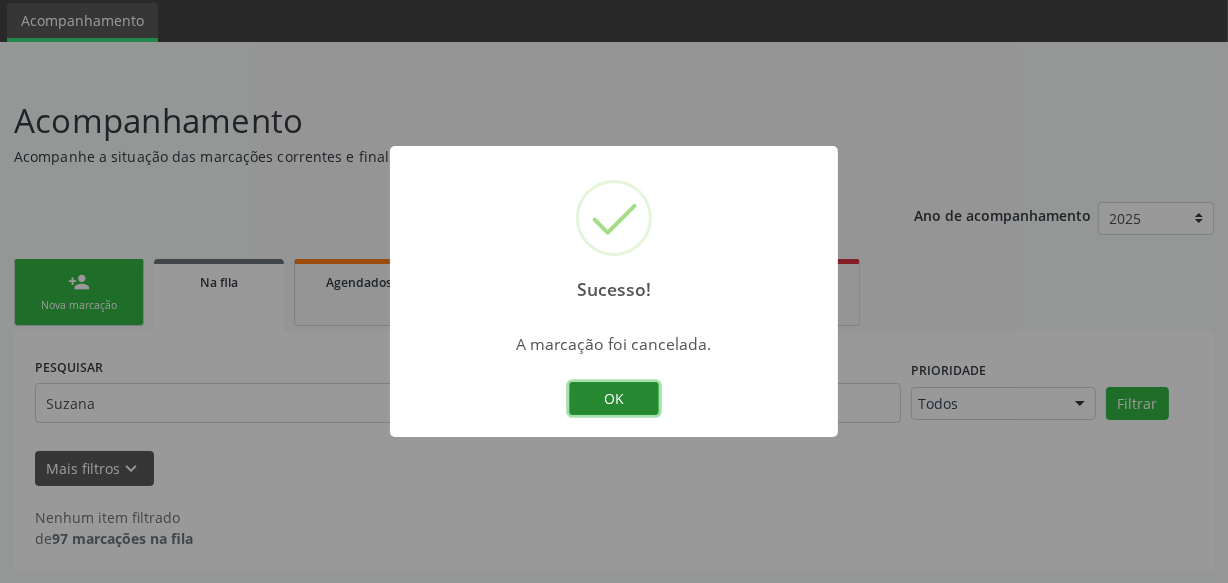 click on "OK" at bounding box center (614, 399) 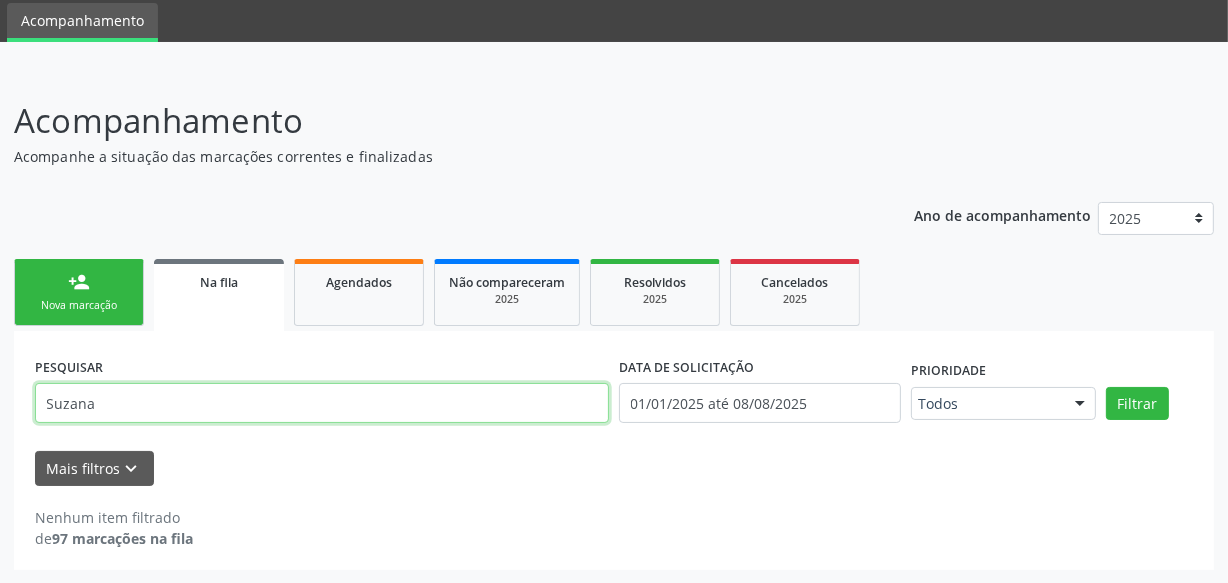 drag, startPoint x: 249, startPoint y: 393, endPoint x: 0, endPoint y: 399, distance: 249.07228 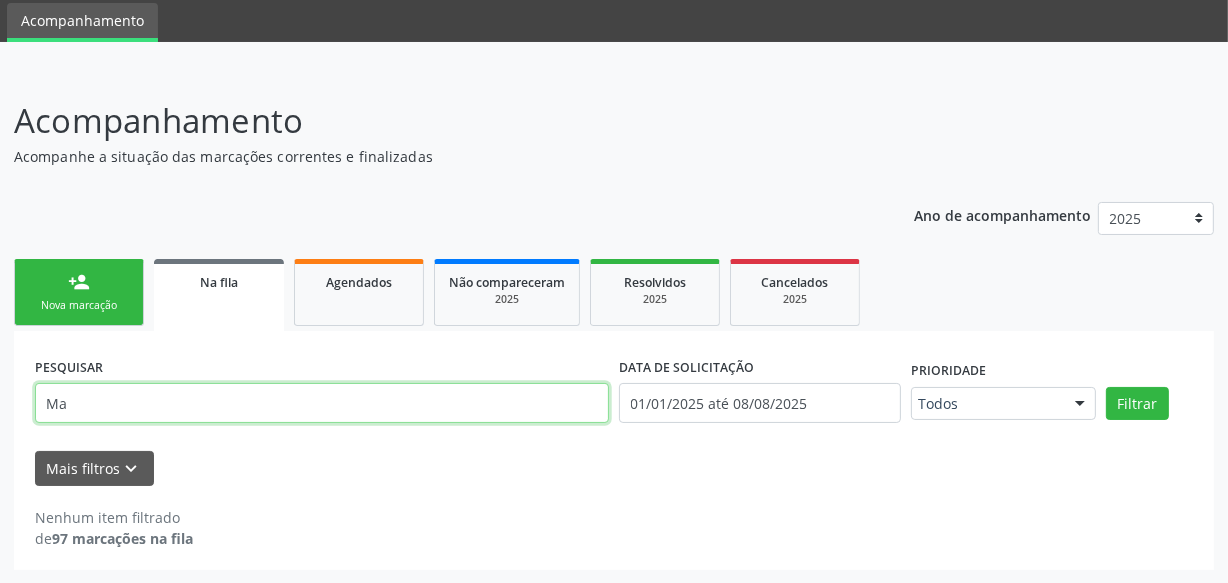 type on "M" 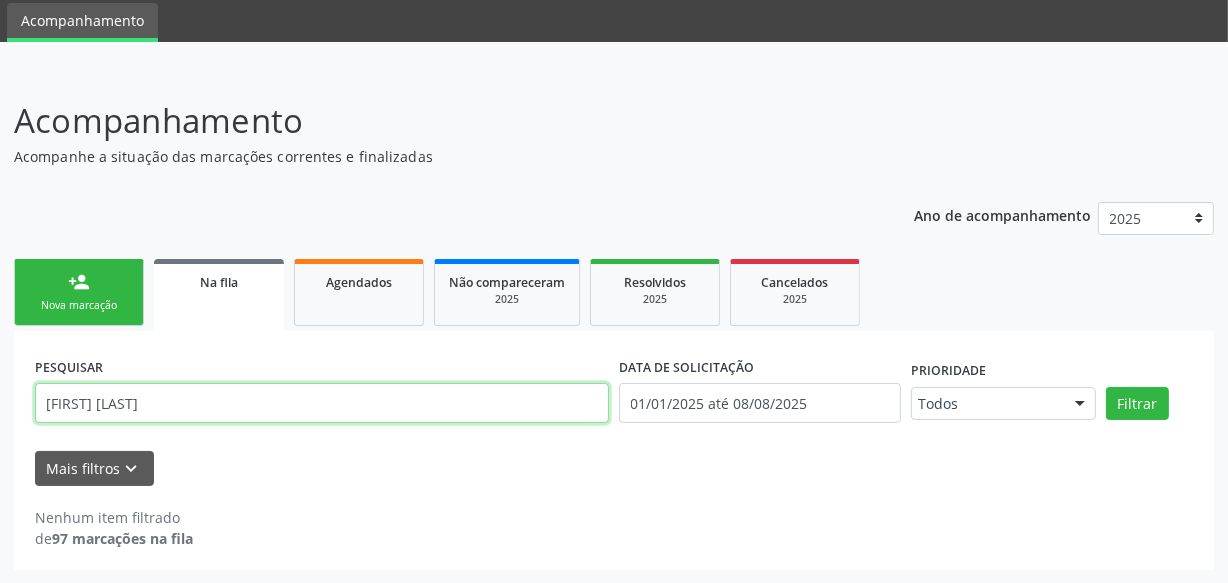 type on "[FIRST] [LAST]" 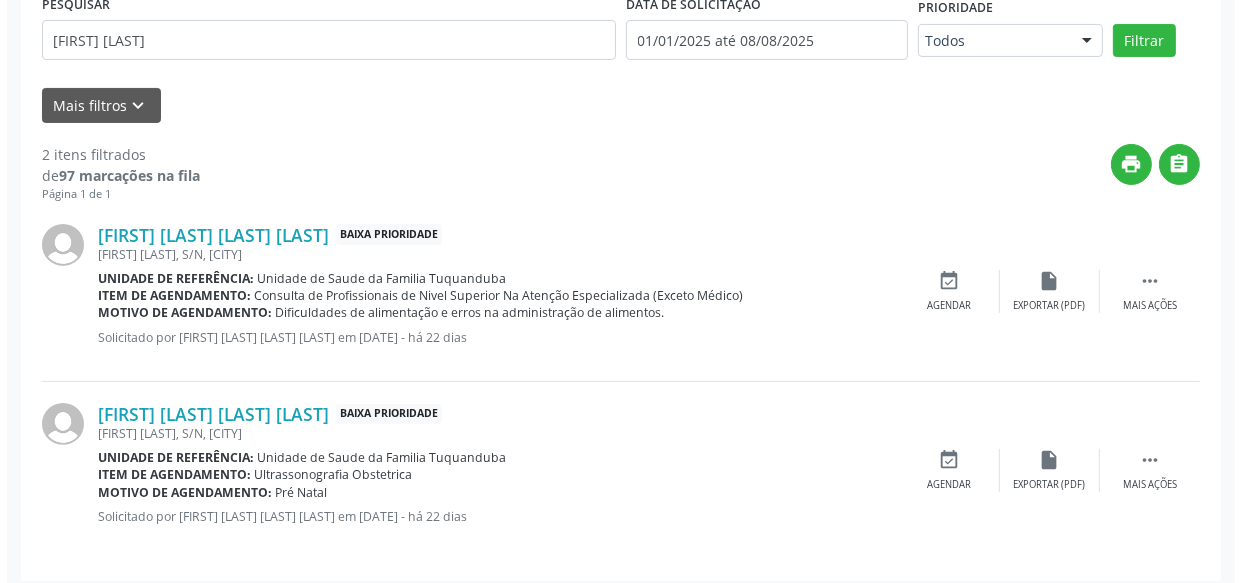 scroll, scrollTop: 441, scrollLeft: 0, axis: vertical 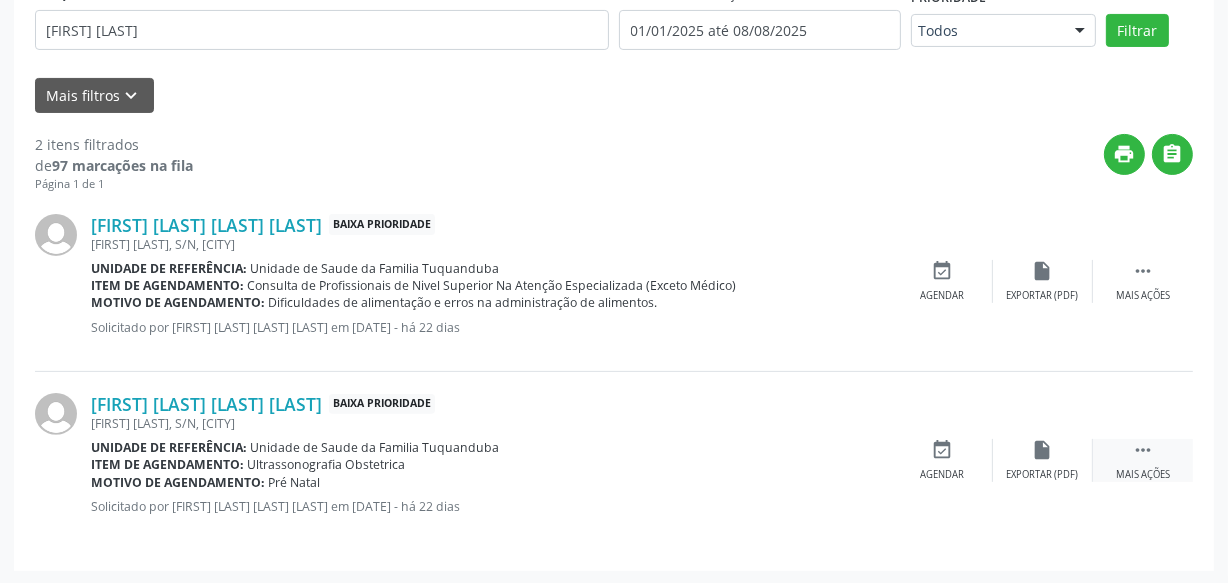 click on "
Mais ações" at bounding box center (1143, 460) 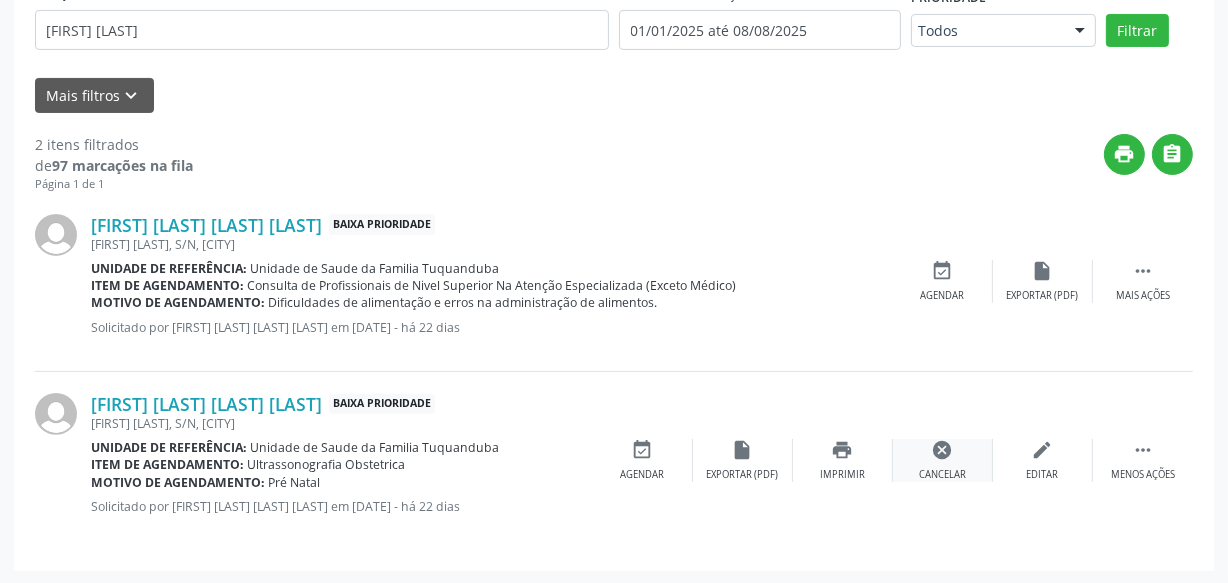 click on "cancel" at bounding box center (943, 450) 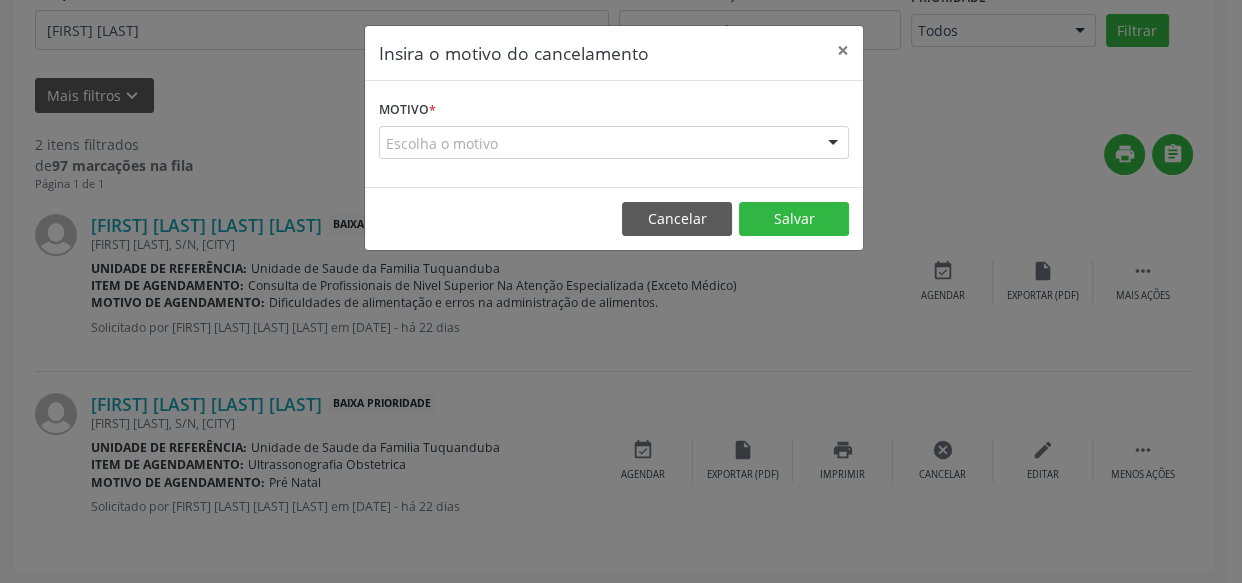click on "Escolha o motivo" at bounding box center [614, 143] 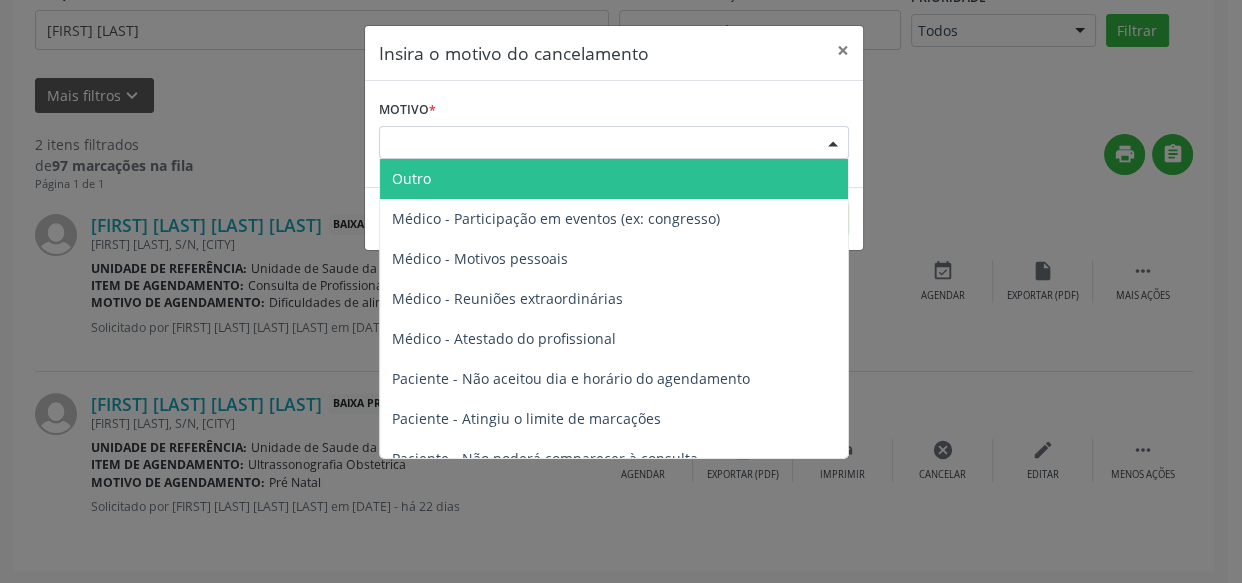 click on "Outro" at bounding box center [614, 179] 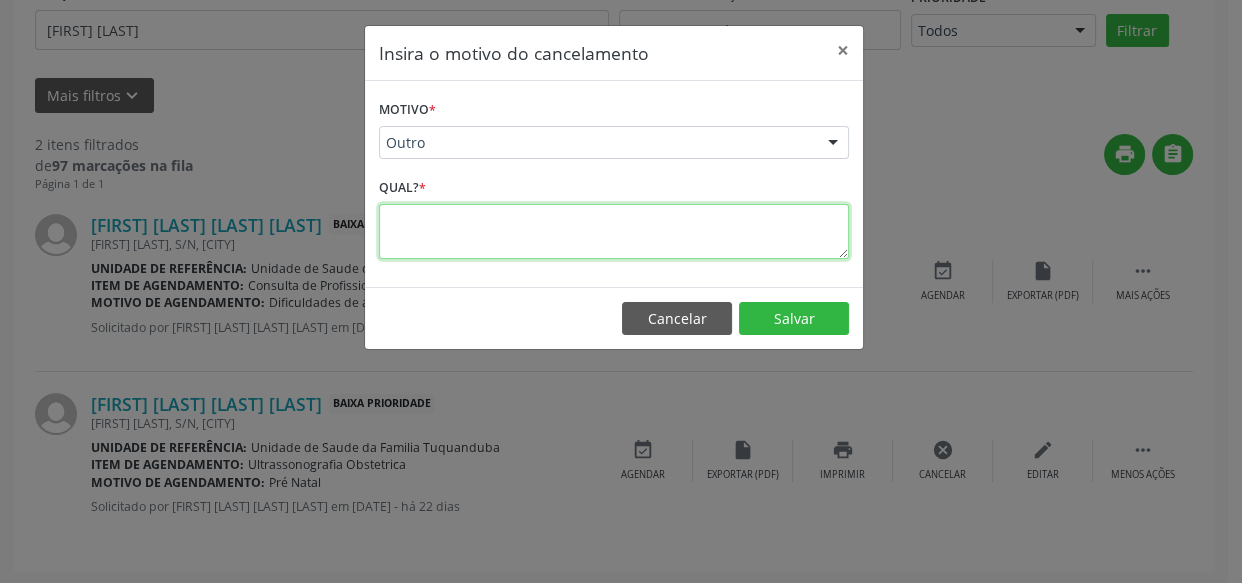 paste on "Exame será realizado no dia [DATE] na Maternidade." 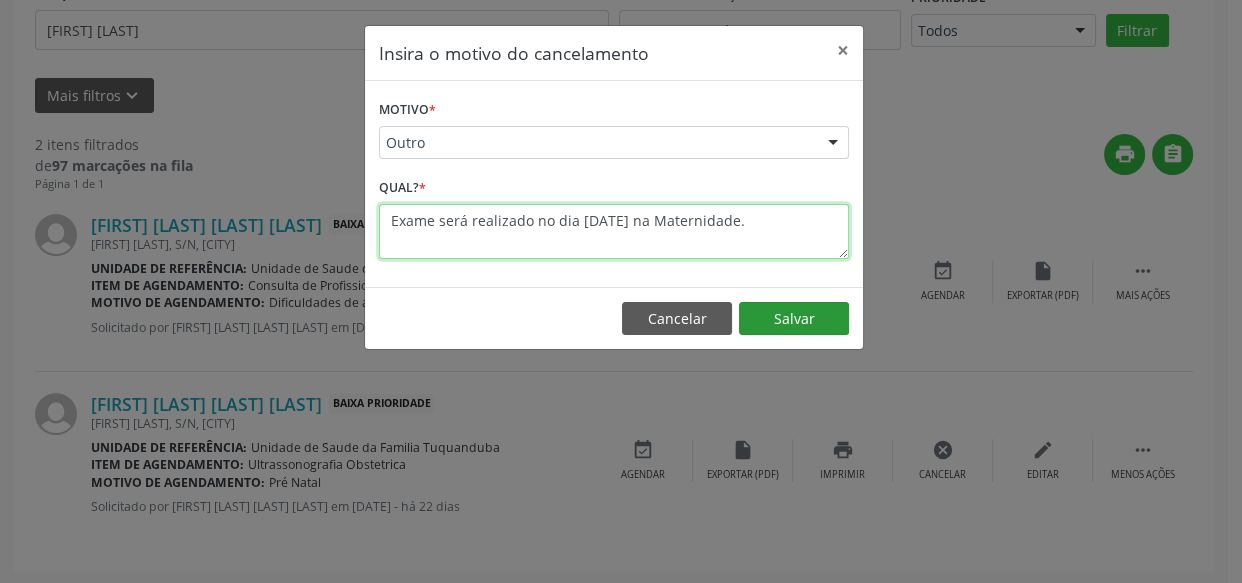 type on "Exame será realizado no dia [DATE] na Maternidade." 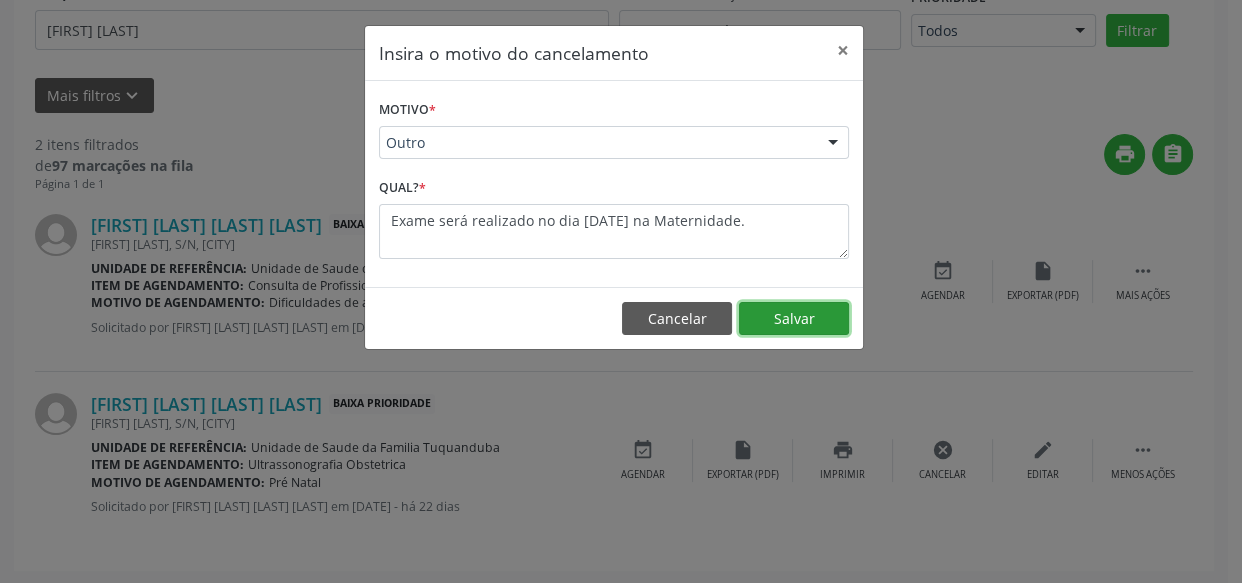 click on "Salvar" at bounding box center [794, 319] 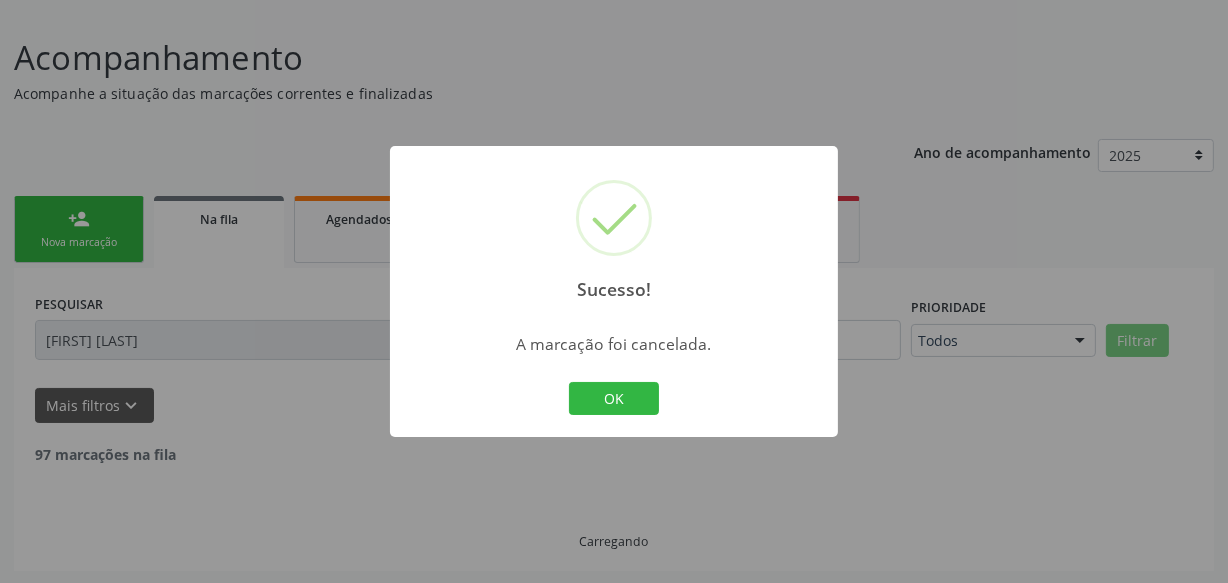 scroll, scrollTop: 262, scrollLeft: 0, axis: vertical 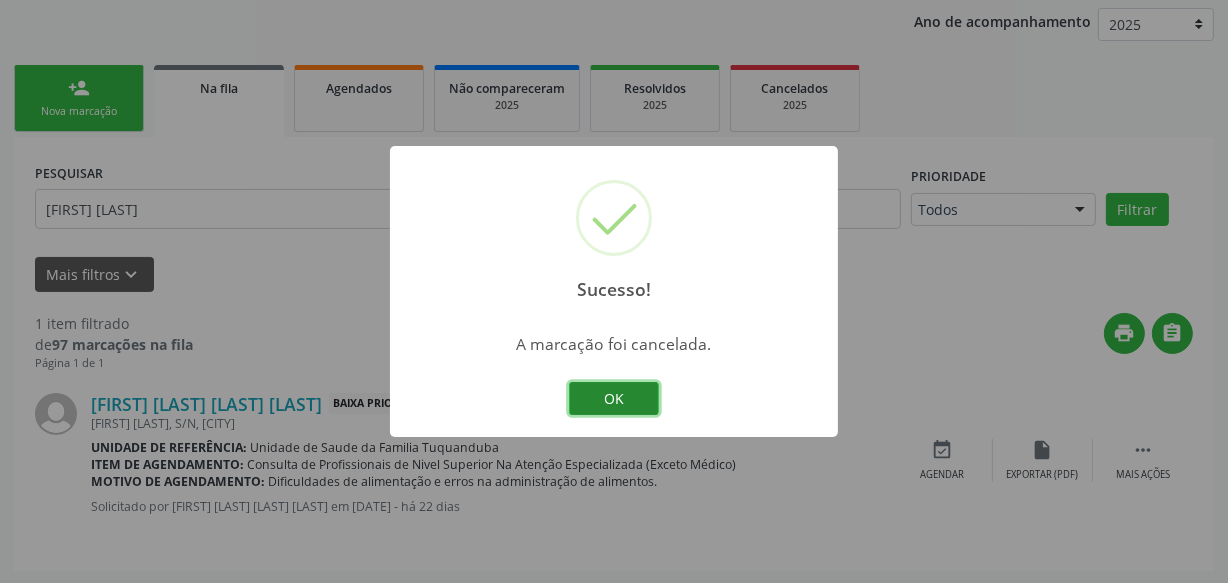 click on "OK" at bounding box center (614, 399) 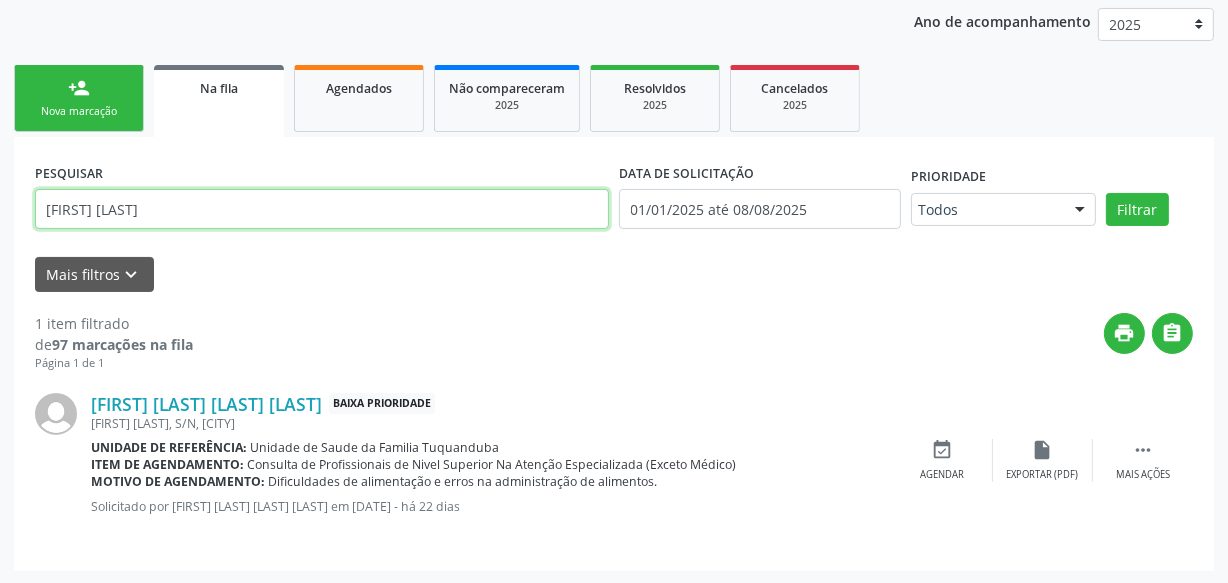 click on "[FIRST] [LAST]" at bounding box center (322, 209) 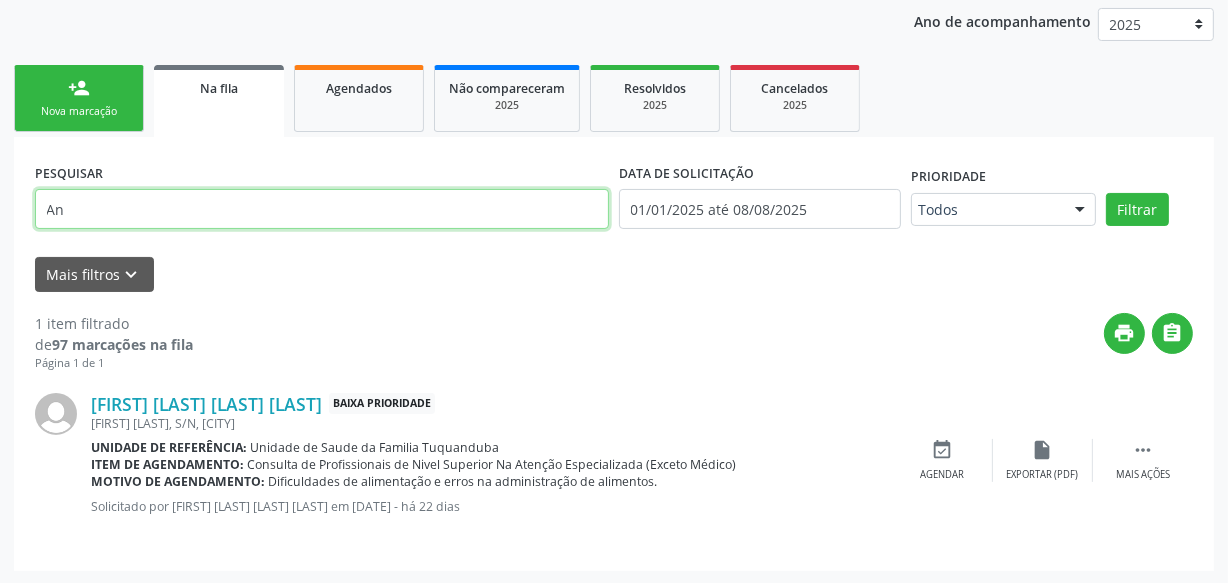 type on "A" 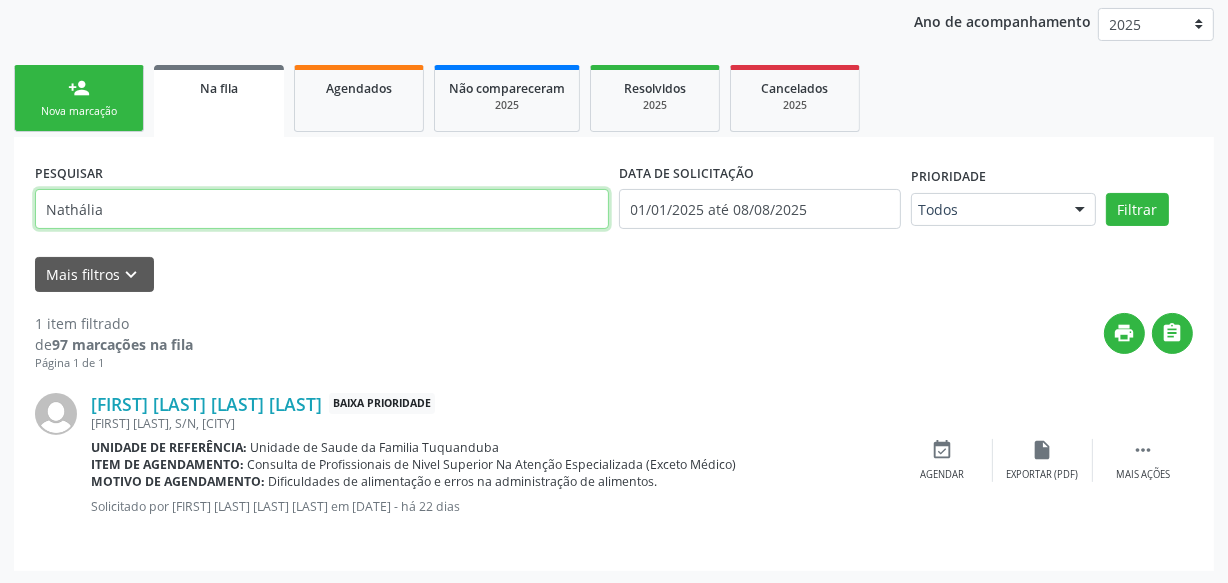 type on "Nathália" 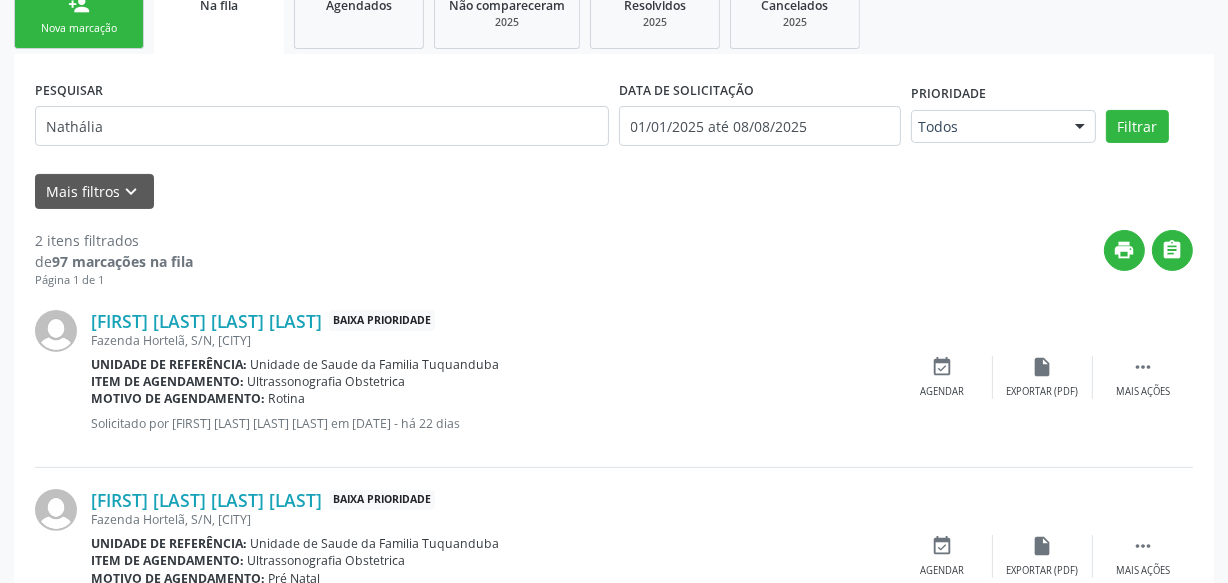scroll, scrollTop: 441, scrollLeft: 0, axis: vertical 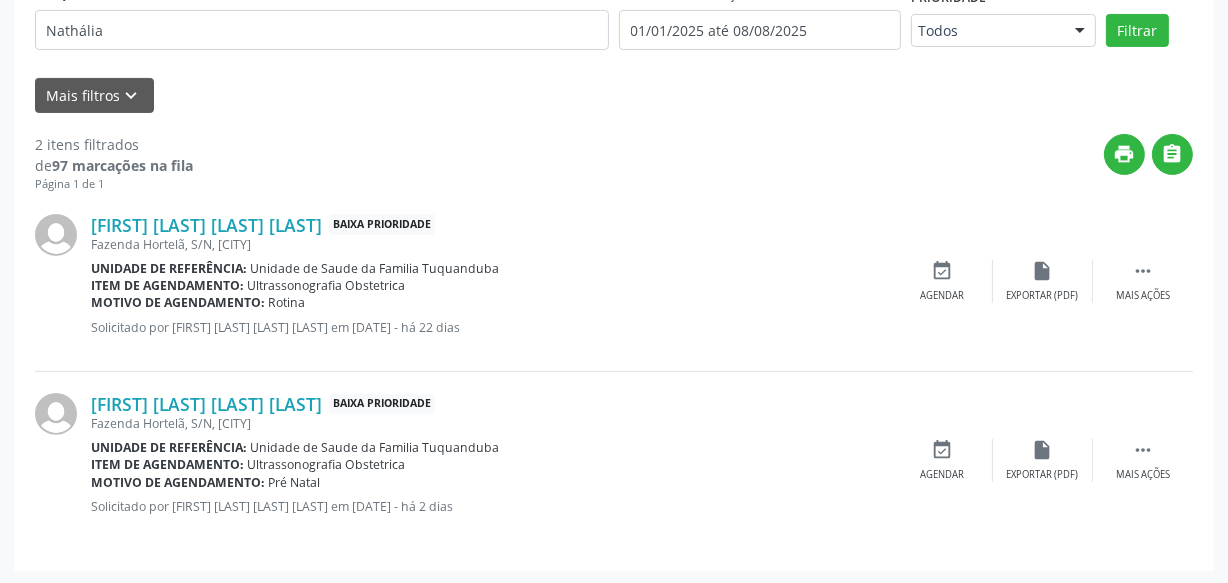 click on "Ultrassonografia Obstetrica" at bounding box center [327, 285] 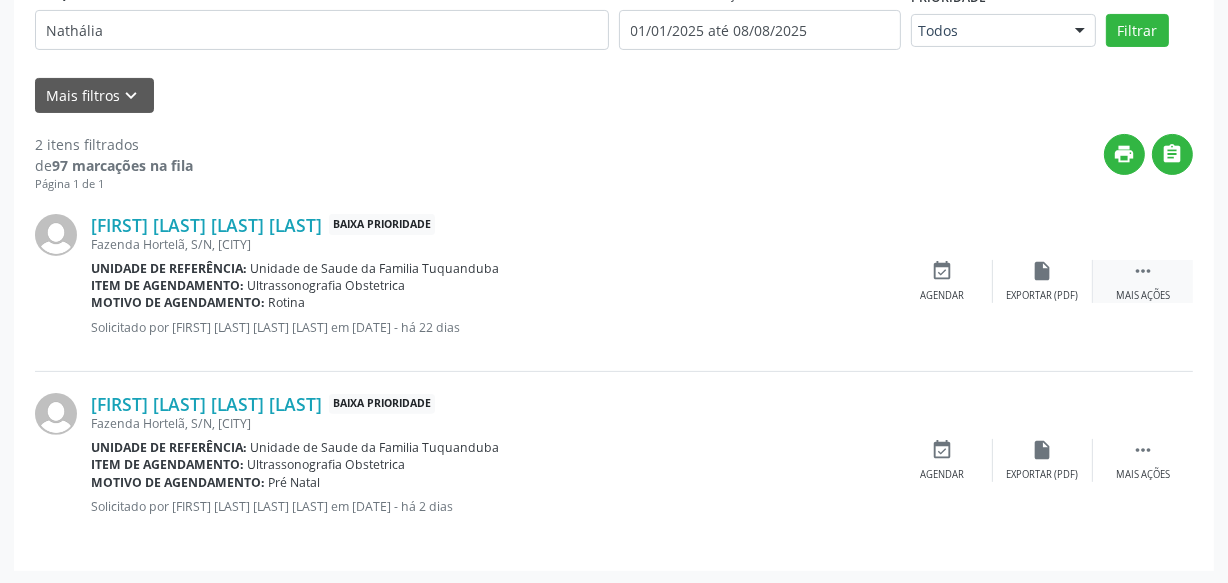 click on "
Mais ações" at bounding box center [1143, 281] 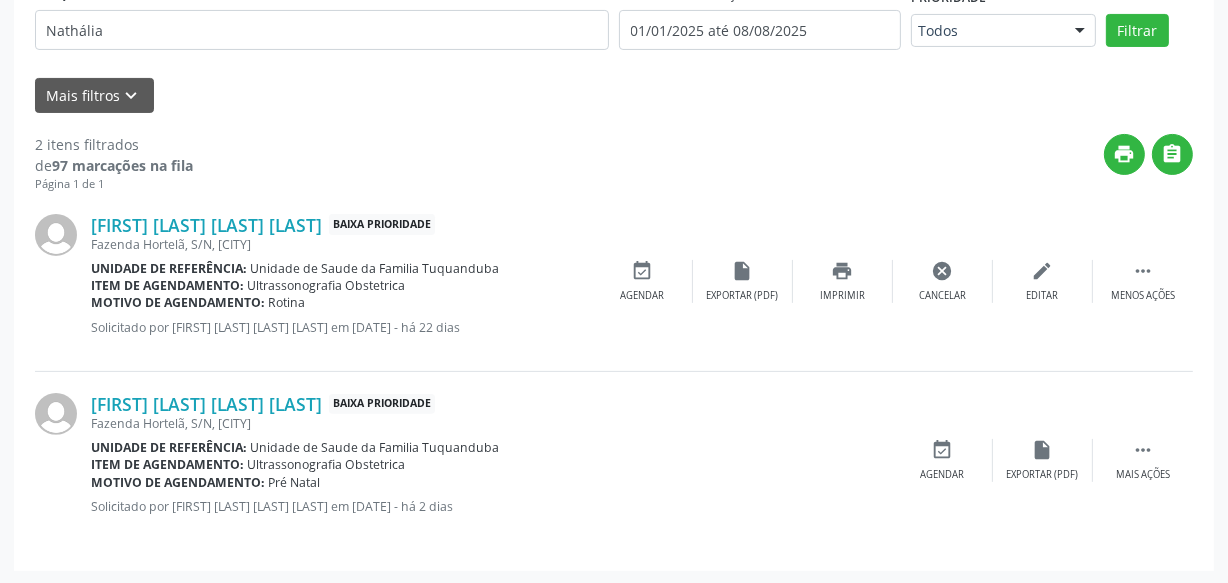 click on "Item de agendamento:
Ultrassonografia Obstetrica" at bounding box center (342, 285) 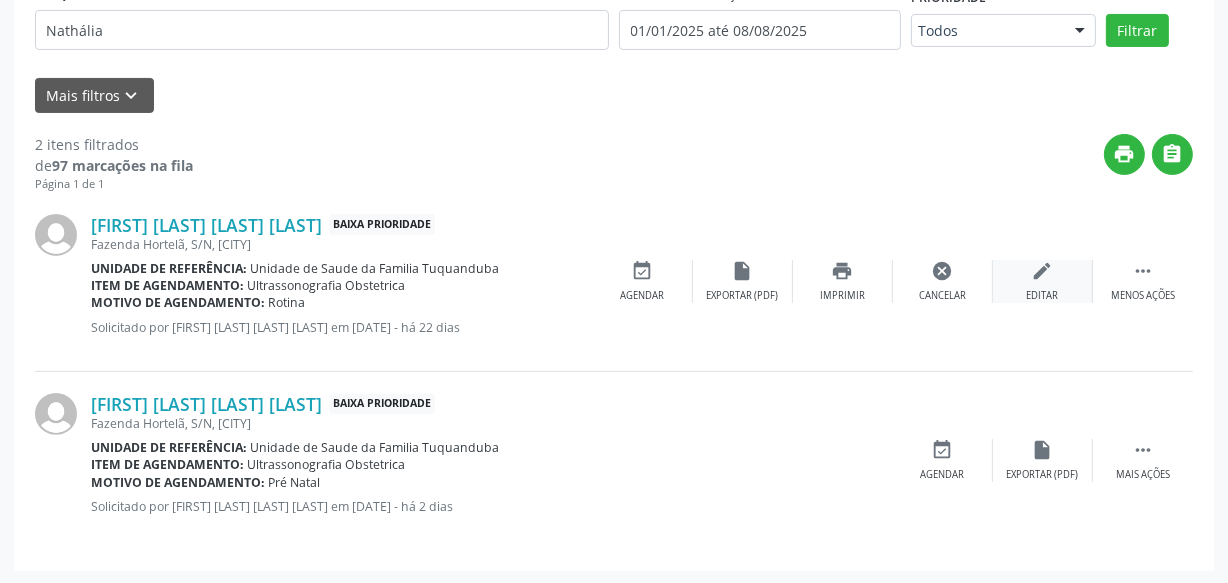 click on "Editar" at bounding box center [1043, 296] 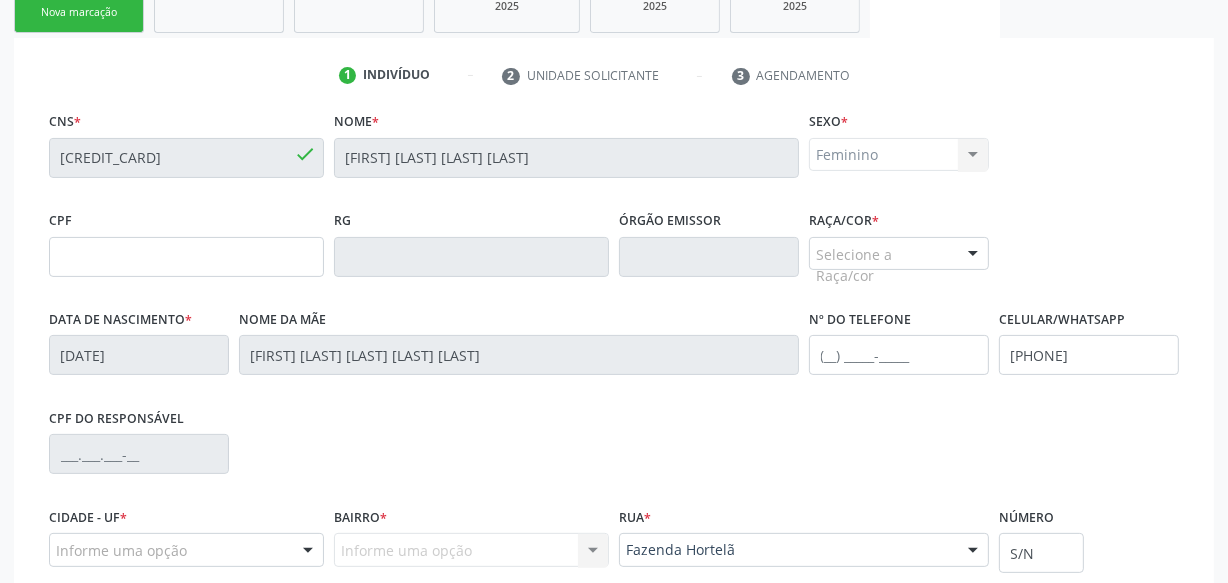 scroll, scrollTop: 0, scrollLeft: 0, axis: both 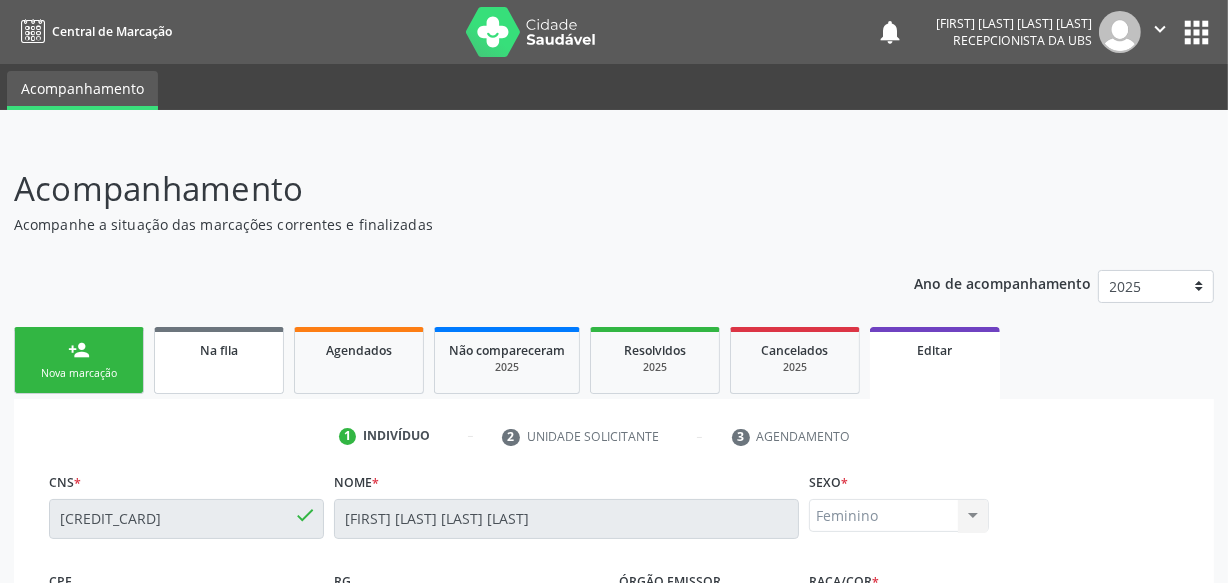 click on "Na fila" at bounding box center [219, 360] 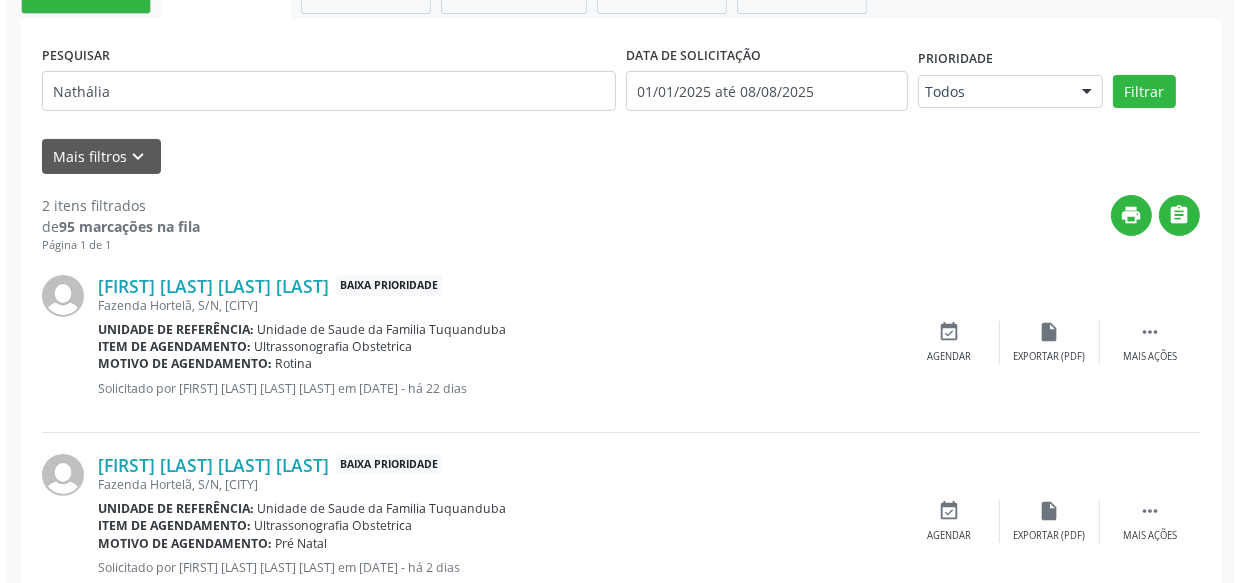 scroll, scrollTop: 441, scrollLeft: 0, axis: vertical 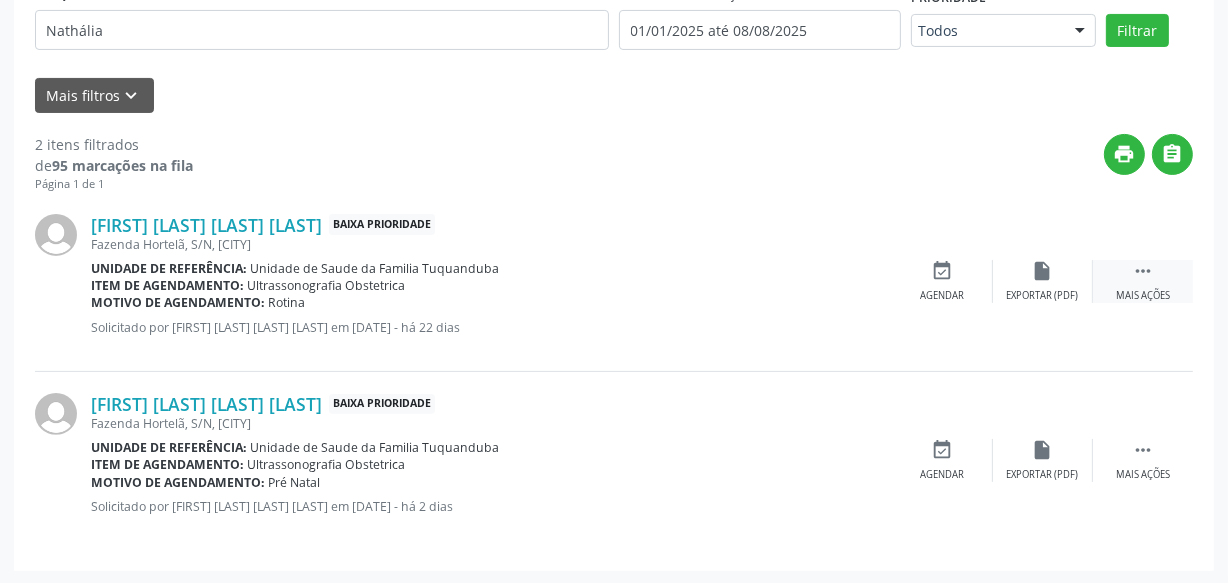 click on "" at bounding box center [1143, 271] 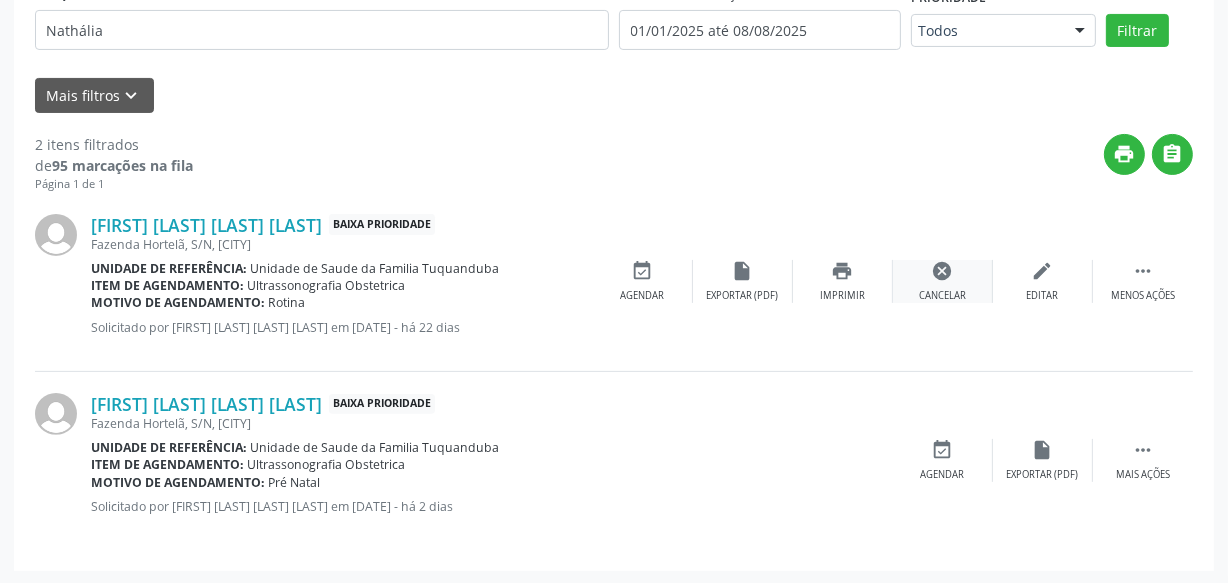 click on "cancel
Cancelar" at bounding box center (943, 281) 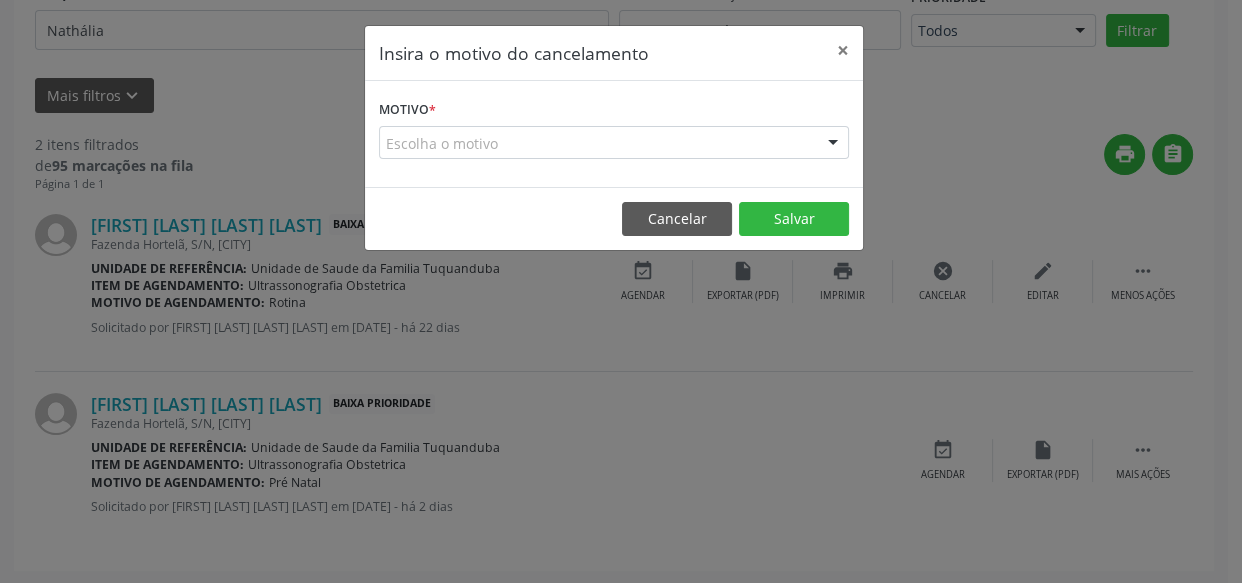 click on "Escolha o motivo" at bounding box center [614, 143] 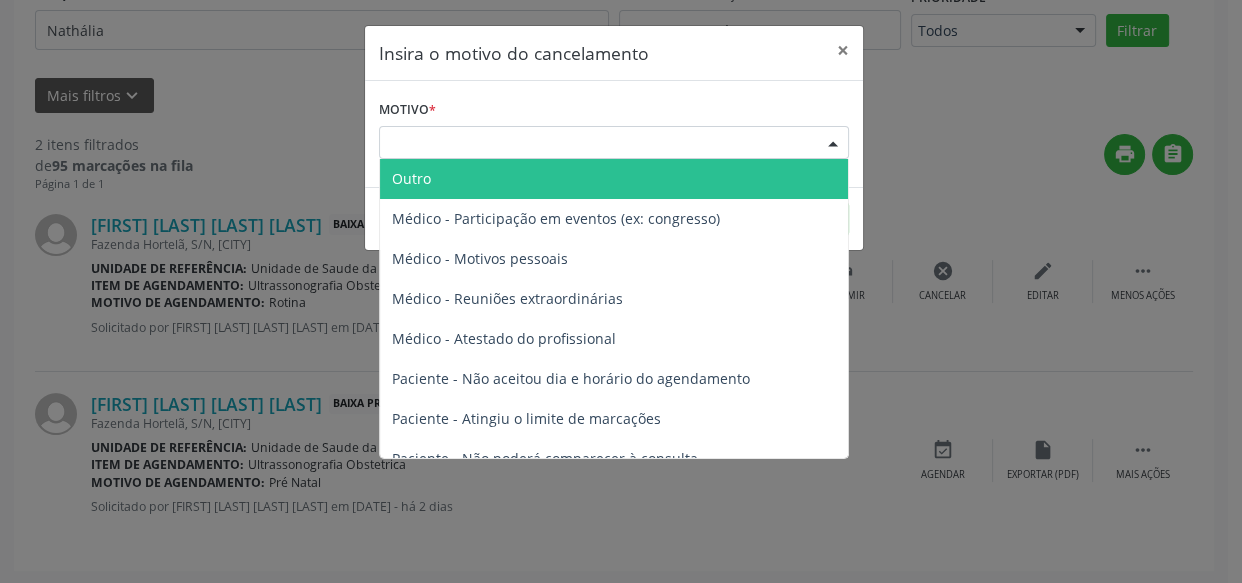 click on "Outro" at bounding box center (614, 179) 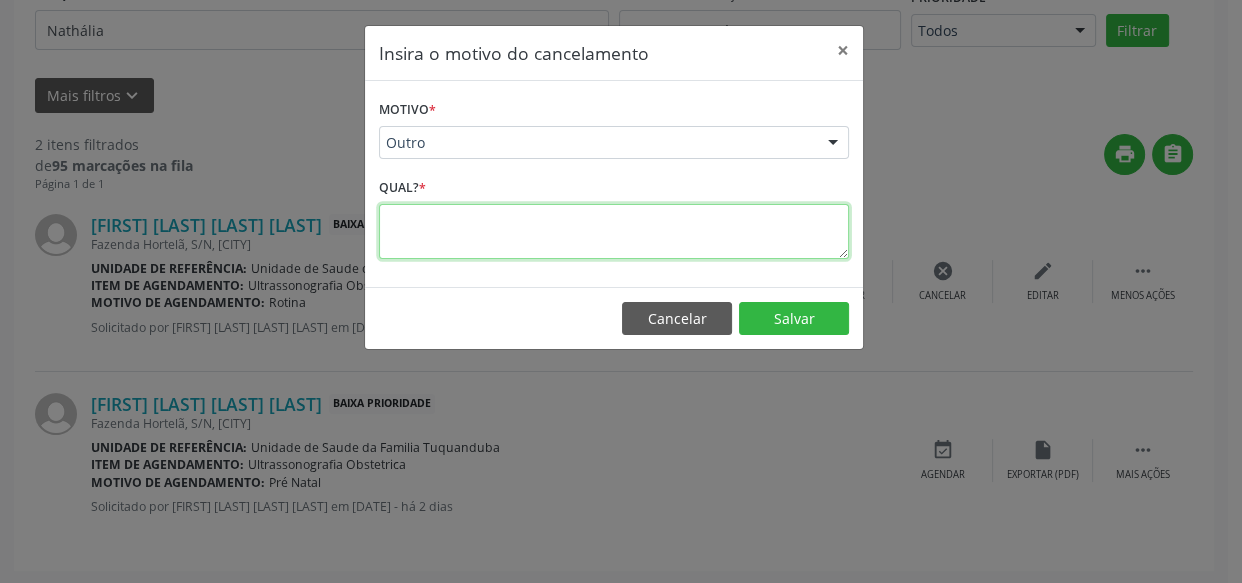 drag, startPoint x: 550, startPoint y: 195, endPoint x: 508, endPoint y: 228, distance: 53.413483 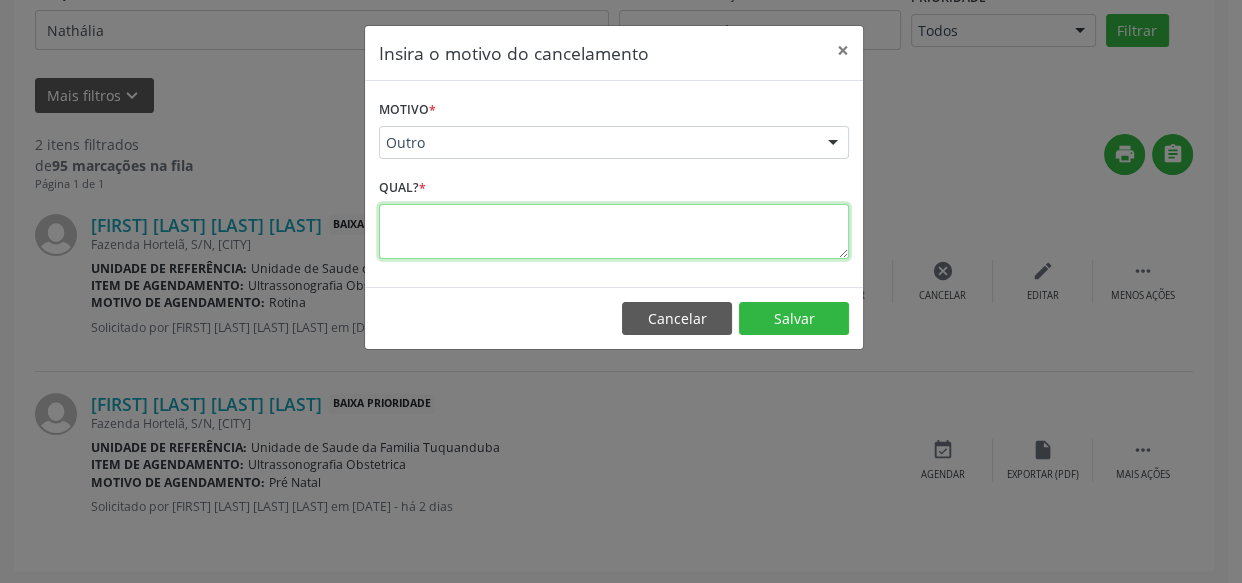 paste on "Exame será realizado no dia [DATE] na Maternidade." 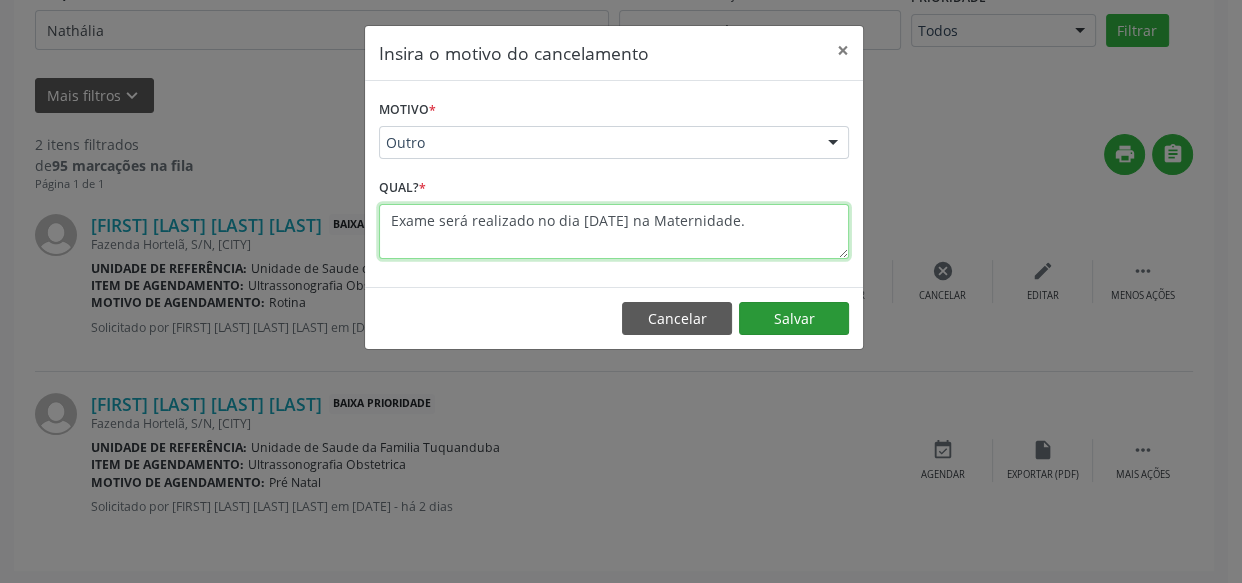 type on "Exame será realizado no dia [DATE] na Maternidade." 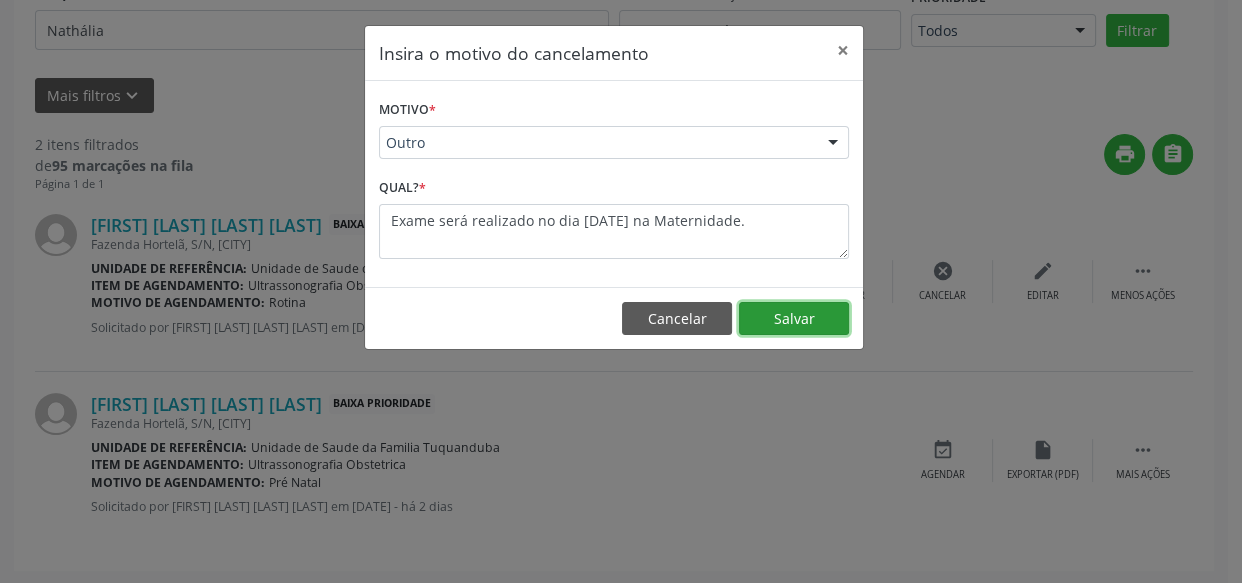 click on "Salvar" at bounding box center [794, 319] 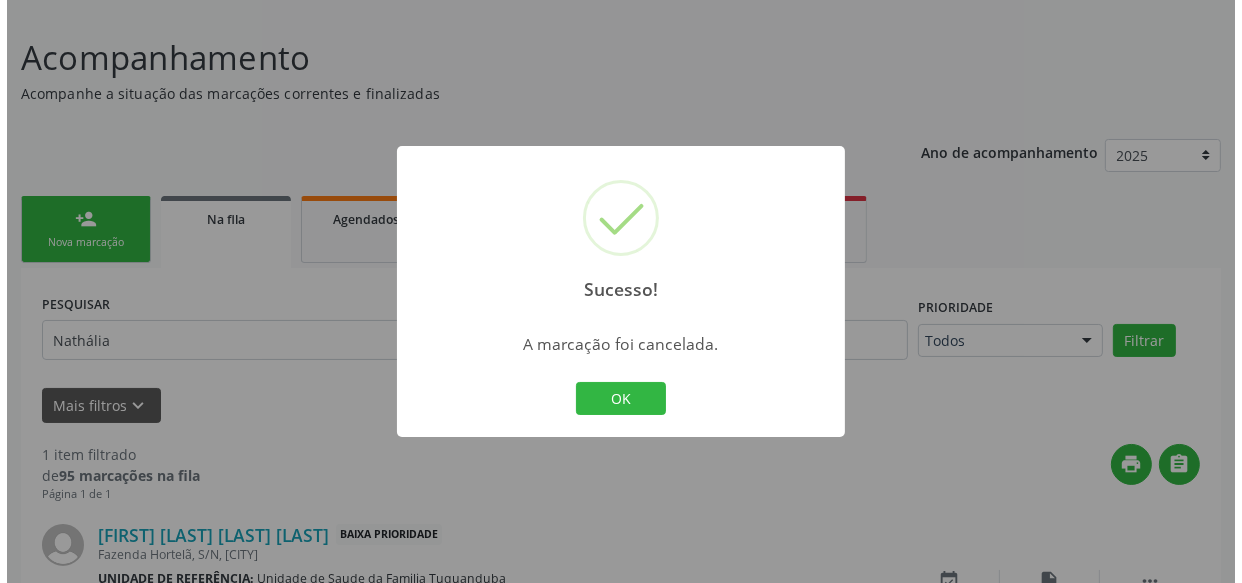 scroll, scrollTop: 262, scrollLeft: 0, axis: vertical 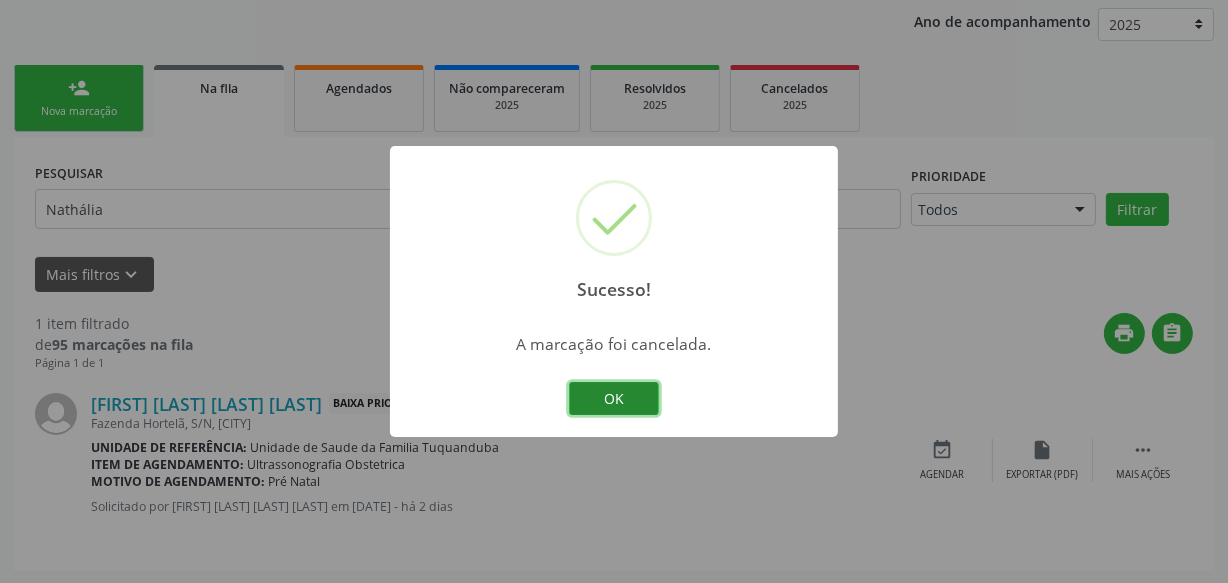 click on "OK" at bounding box center [614, 399] 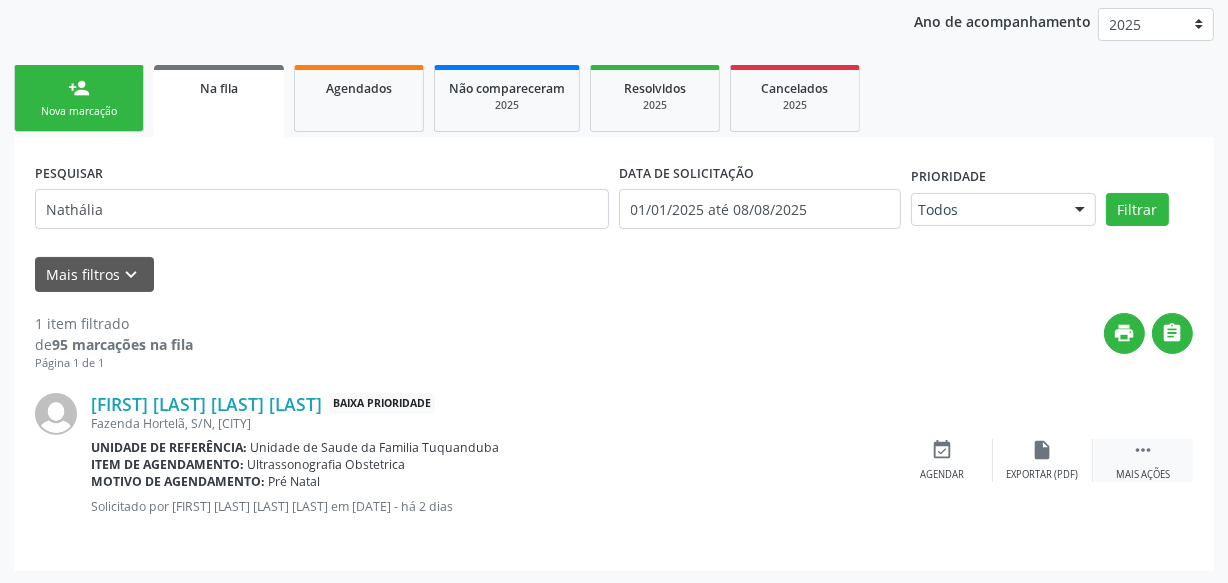click on "
Mais ações" at bounding box center (1143, 460) 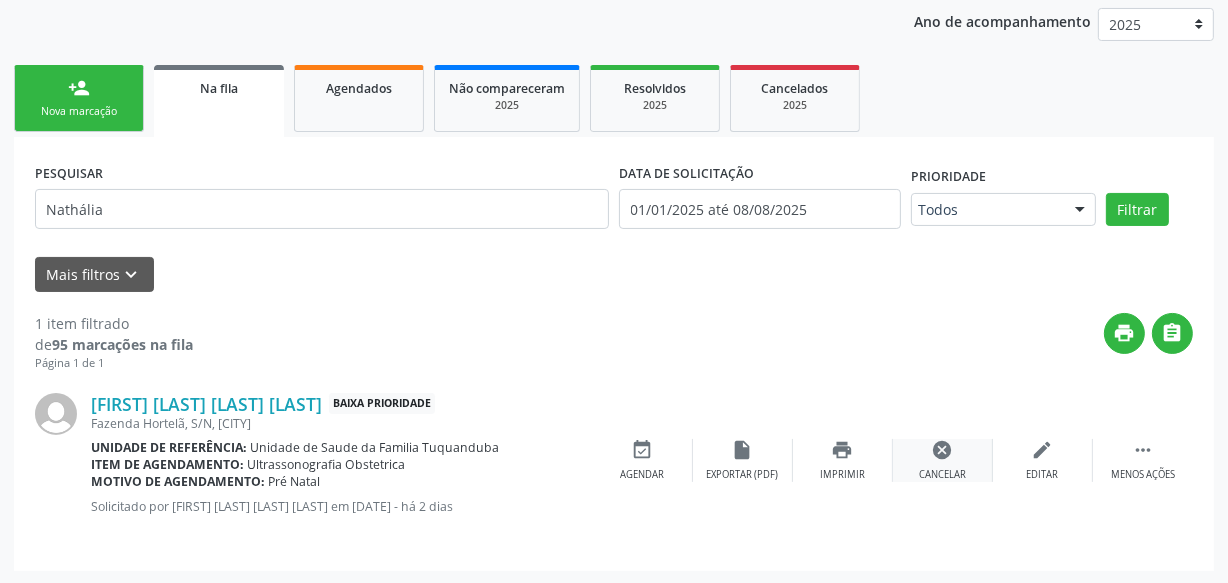 click on "cancel
Cancelar" at bounding box center (943, 460) 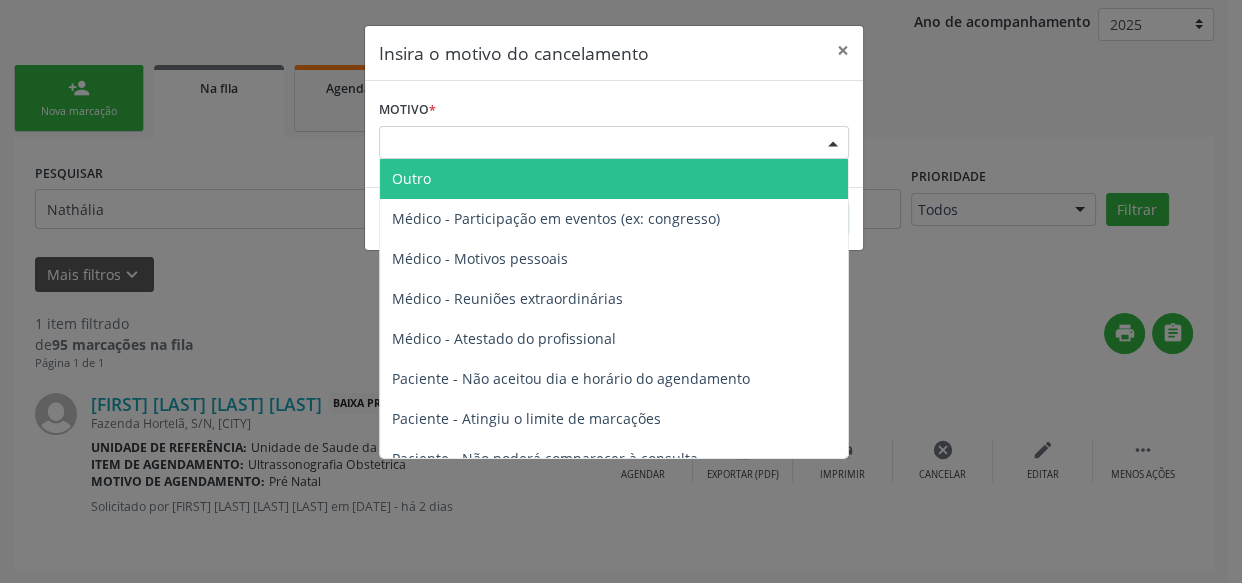 click on "Escolha o motivo" at bounding box center (614, 143) 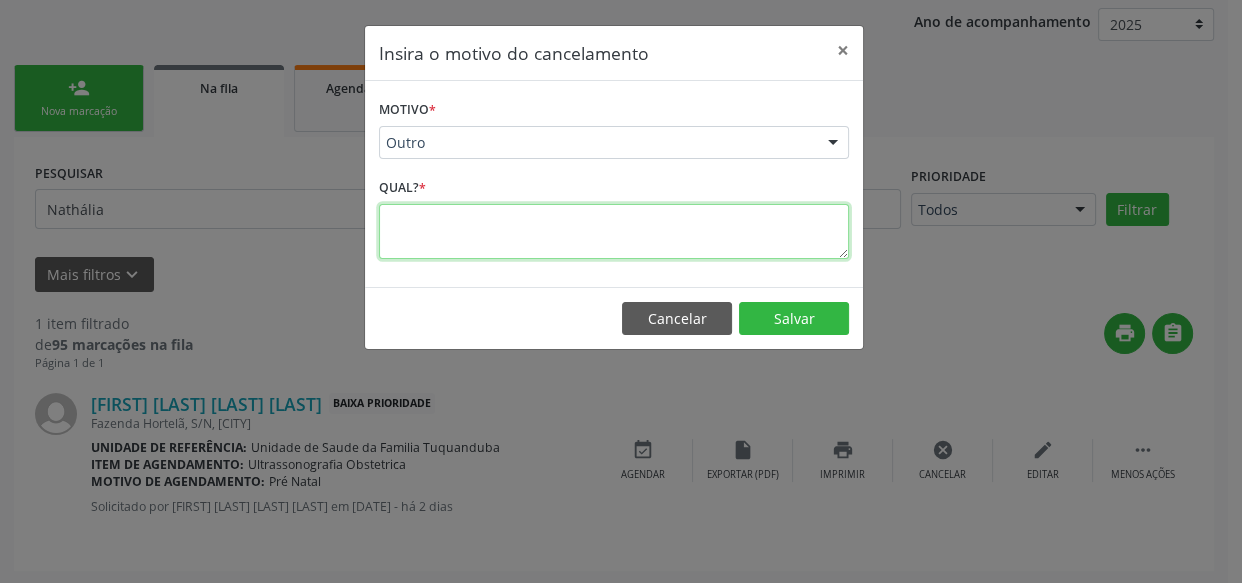 paste on "Exame será realizado no dia [DATE] na Maternidade." 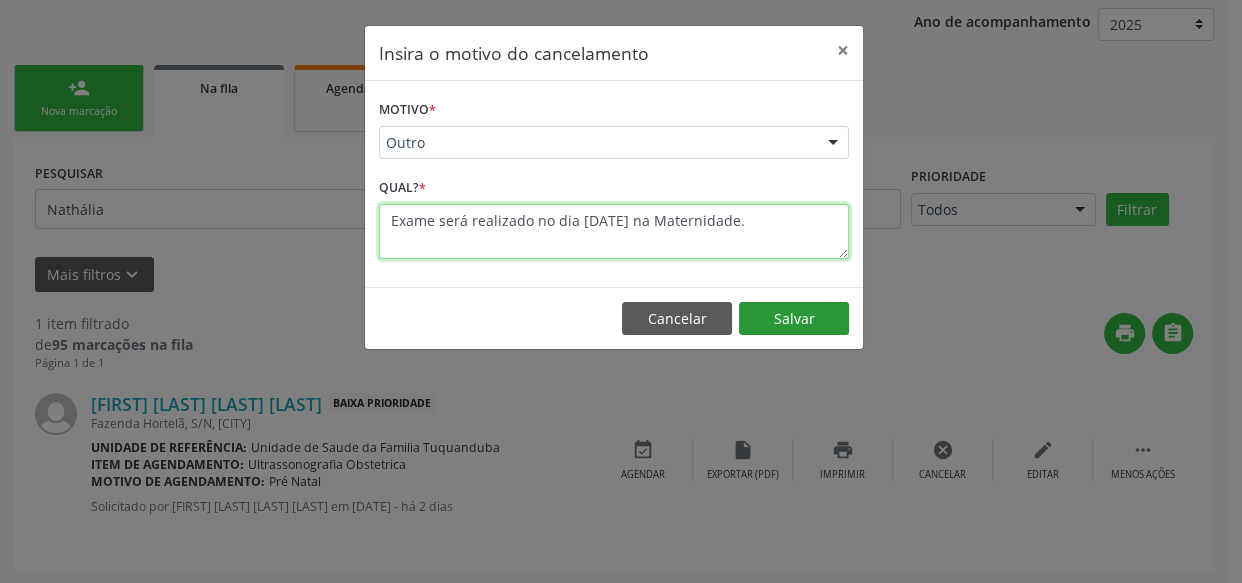 type on "Exame será realizado no dia [DATE] na Maternidade." 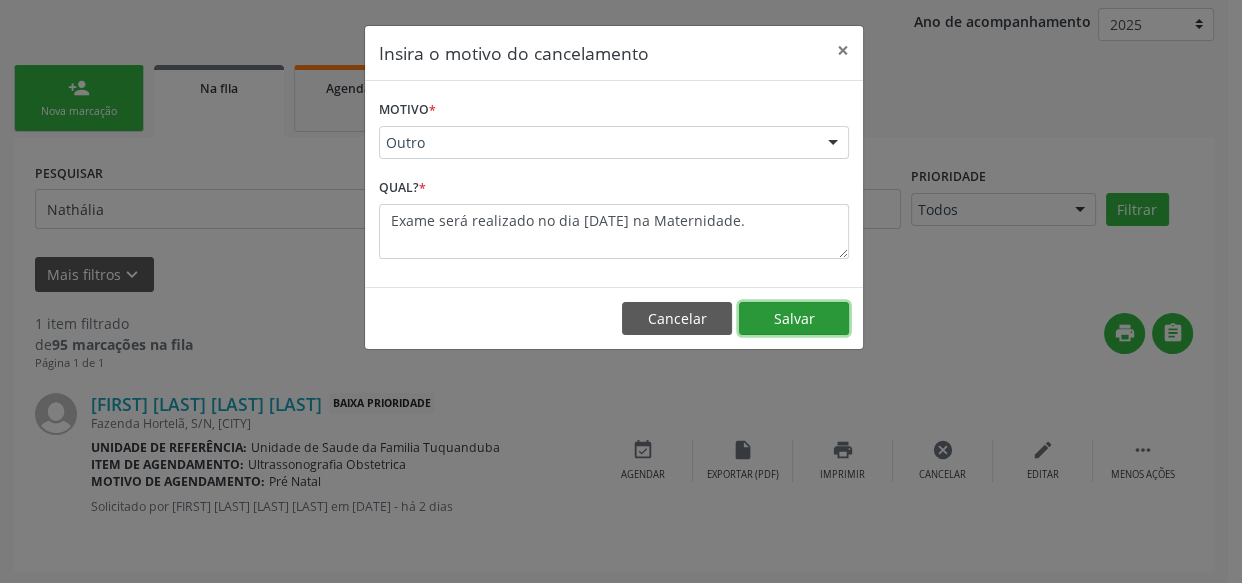 click on "Salvar" at bounding box center [794, 319] 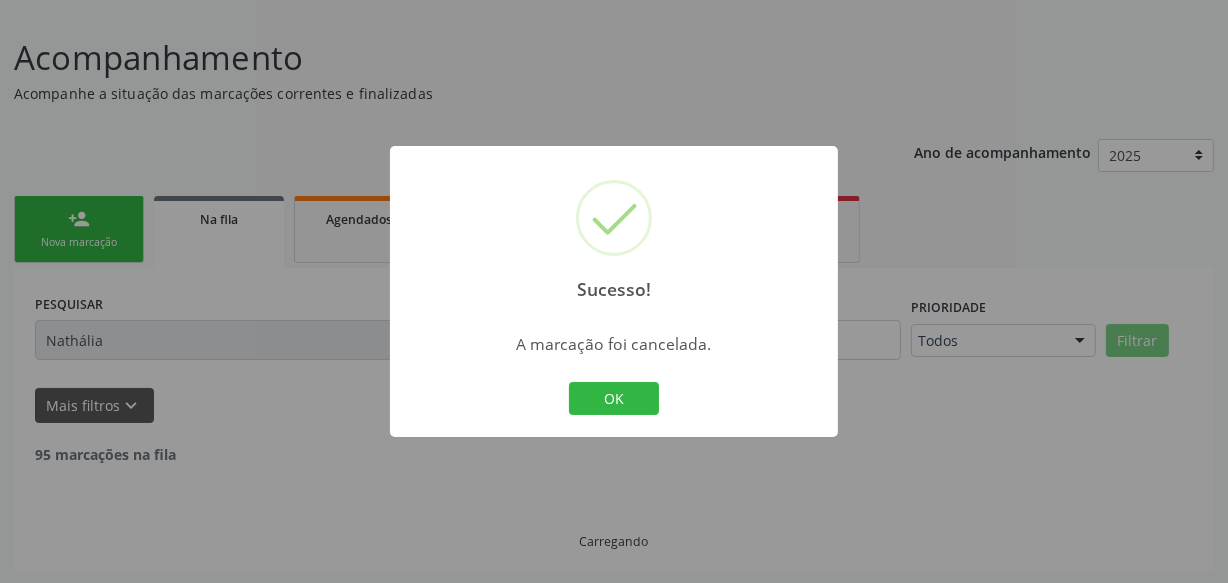 scroll, scrollTop: 68, scrollLeft: 0, axis: vertical 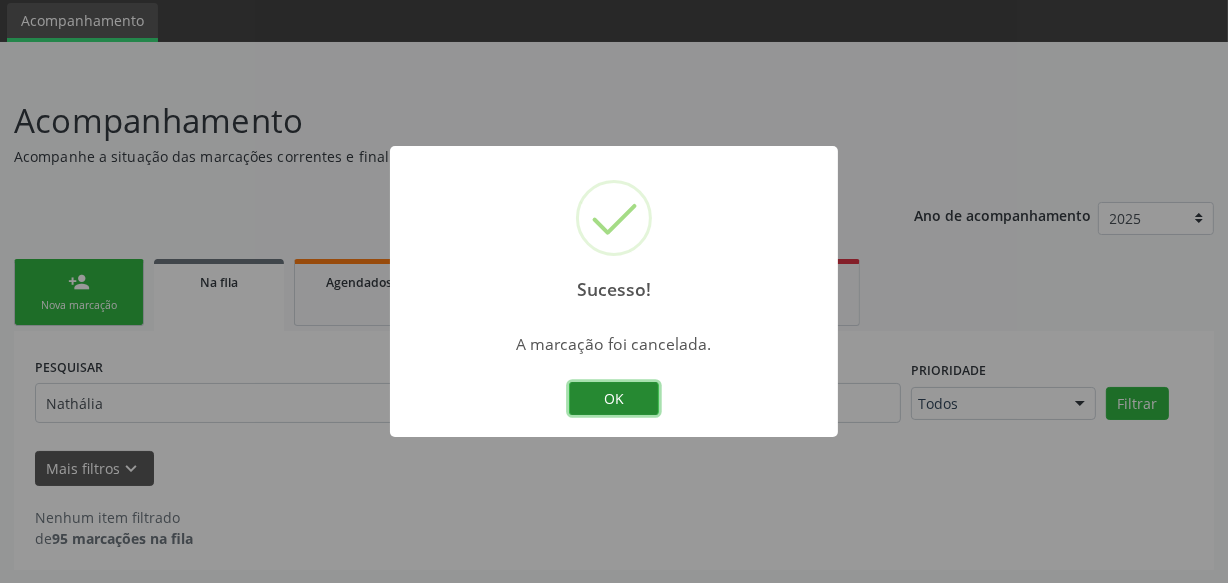 click on "OK" at bounding box center (614, 399) 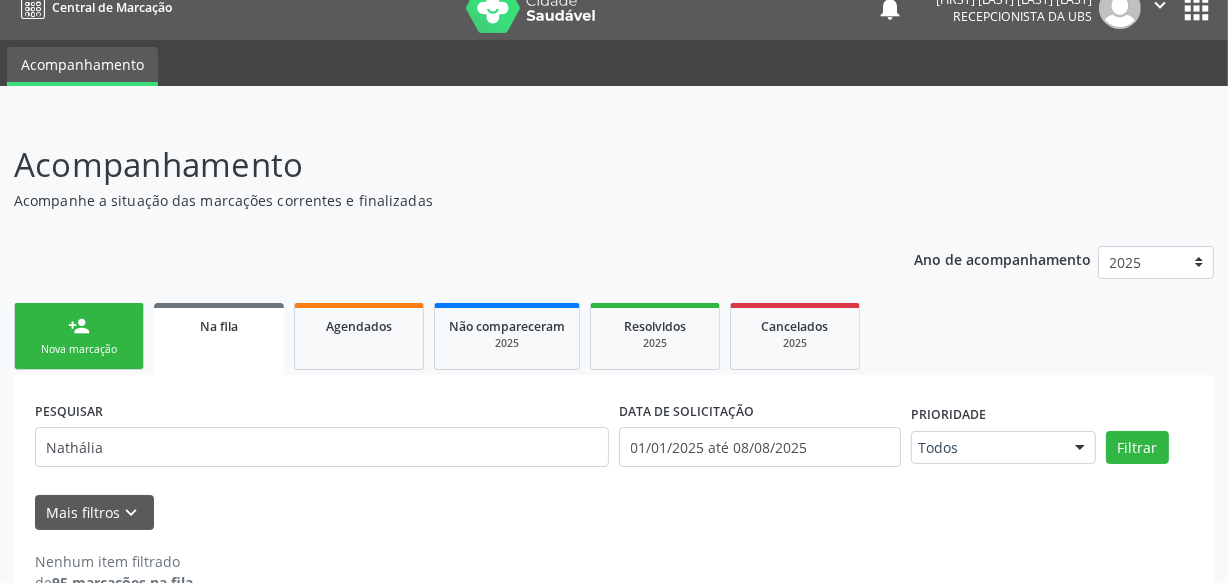 scroll, scrollTop: 0, scrollLeft: 0, axis: both 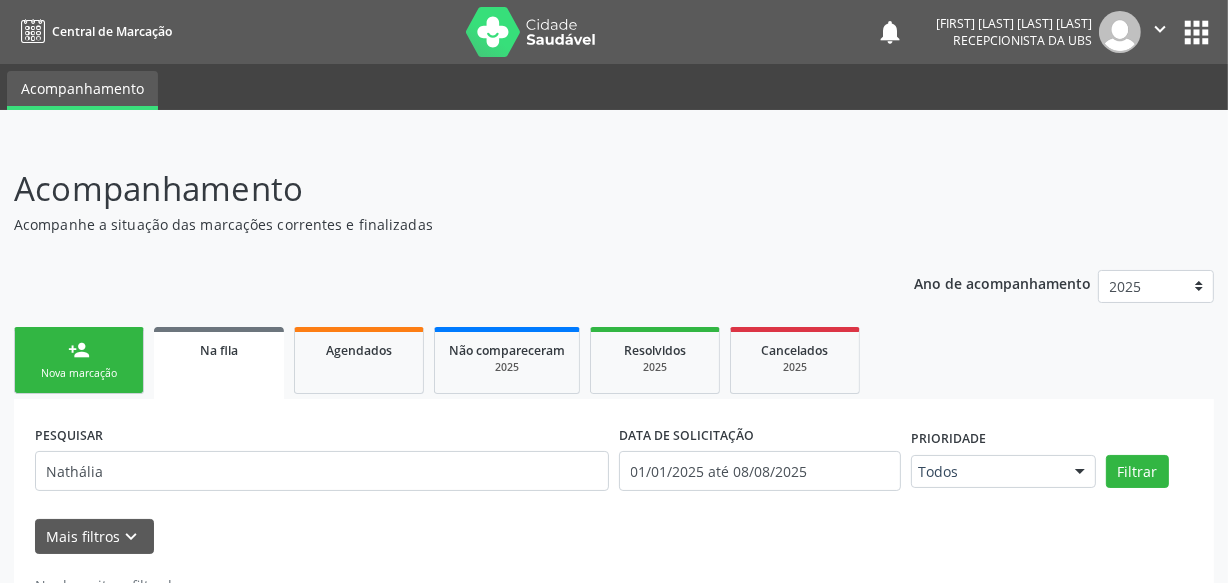 click on "" at bounding box center [1160, 29] 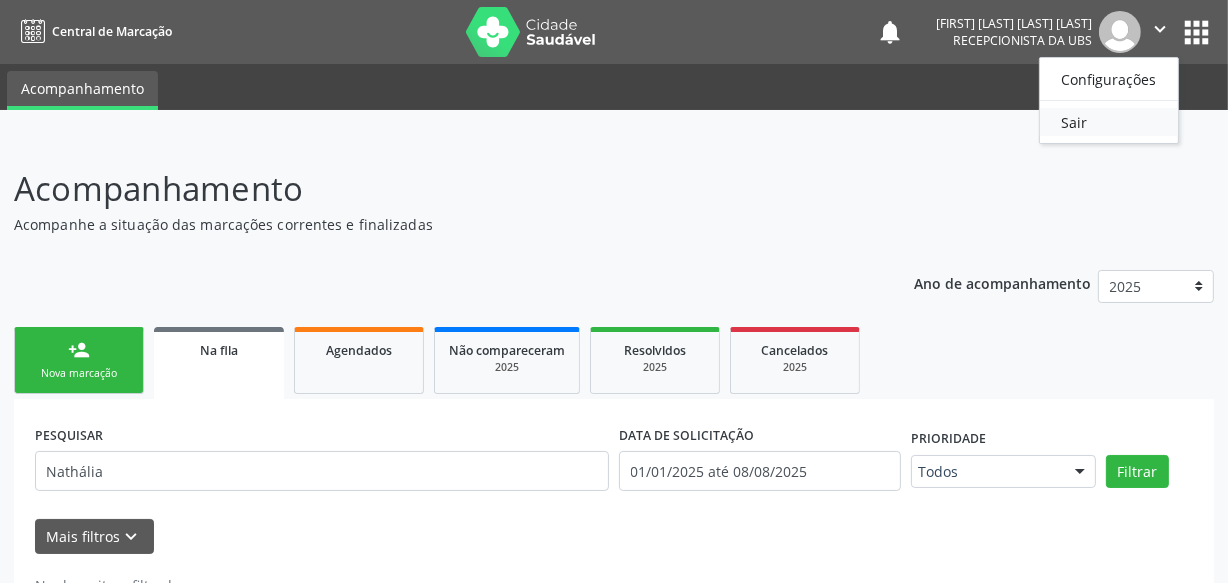 click on "Sair" at bounding box center (1109, 122) 